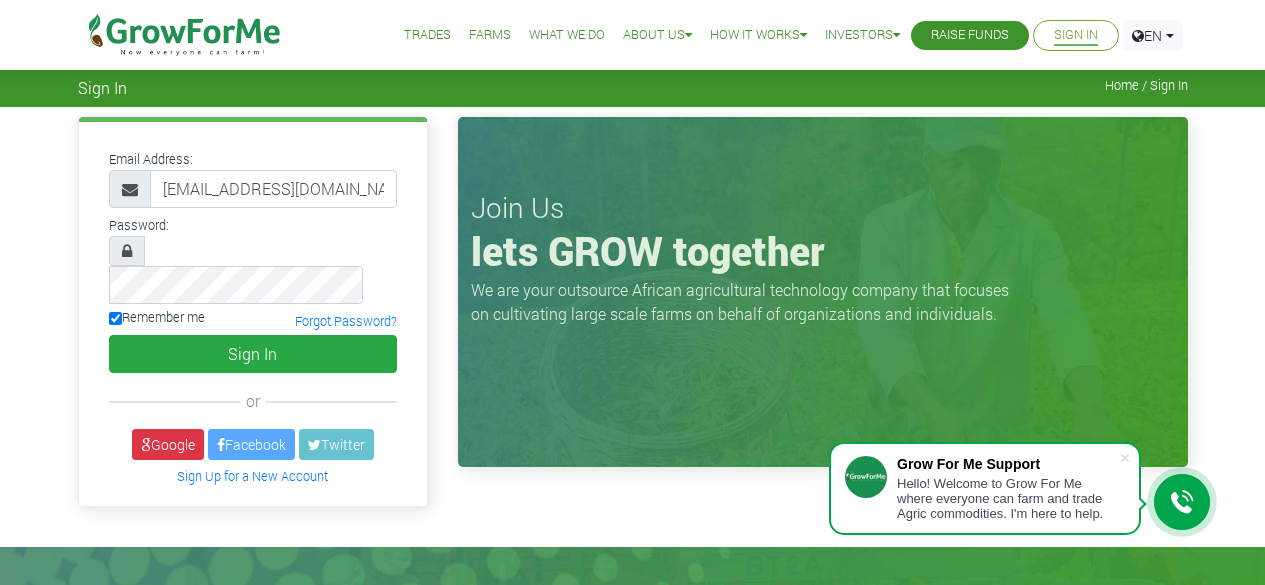 scroll, scrollTop: 0, scrollLeft: 0, axis: both 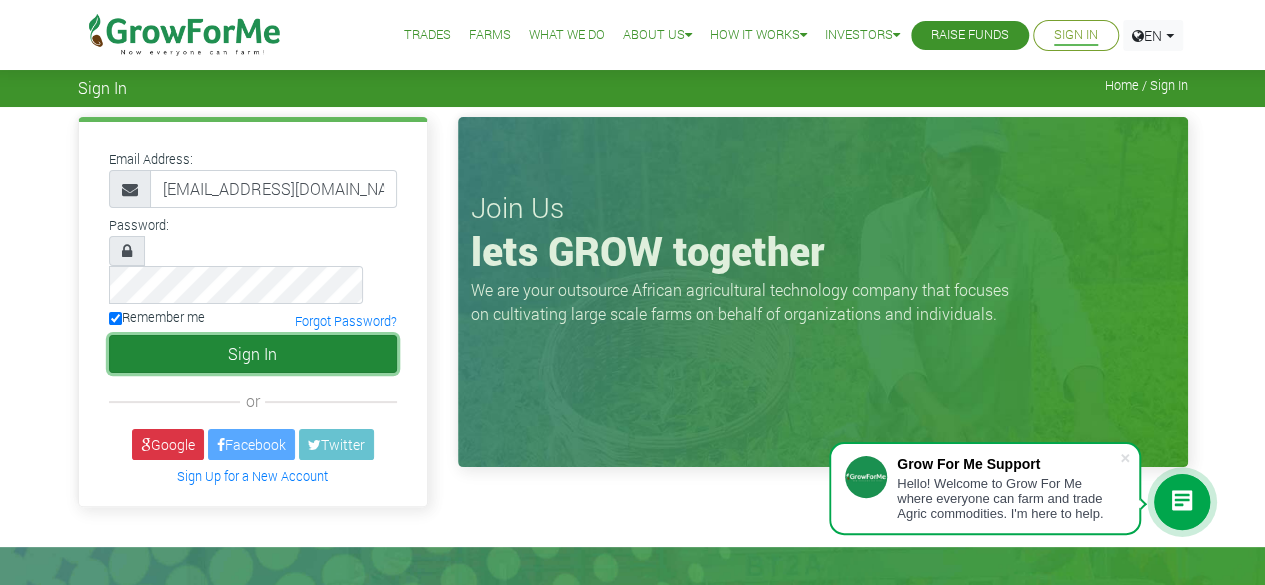 click on "Sign In" at bounding box center (253, 354) 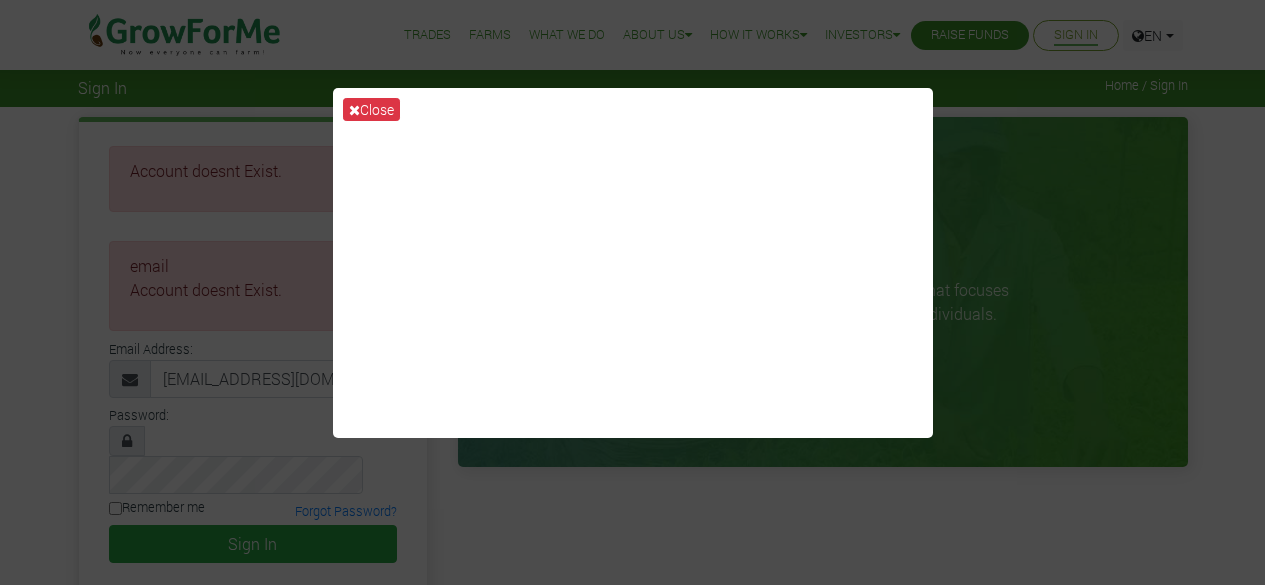 scroll, scrollTop: 0, scrollLeft: 0, axis: both 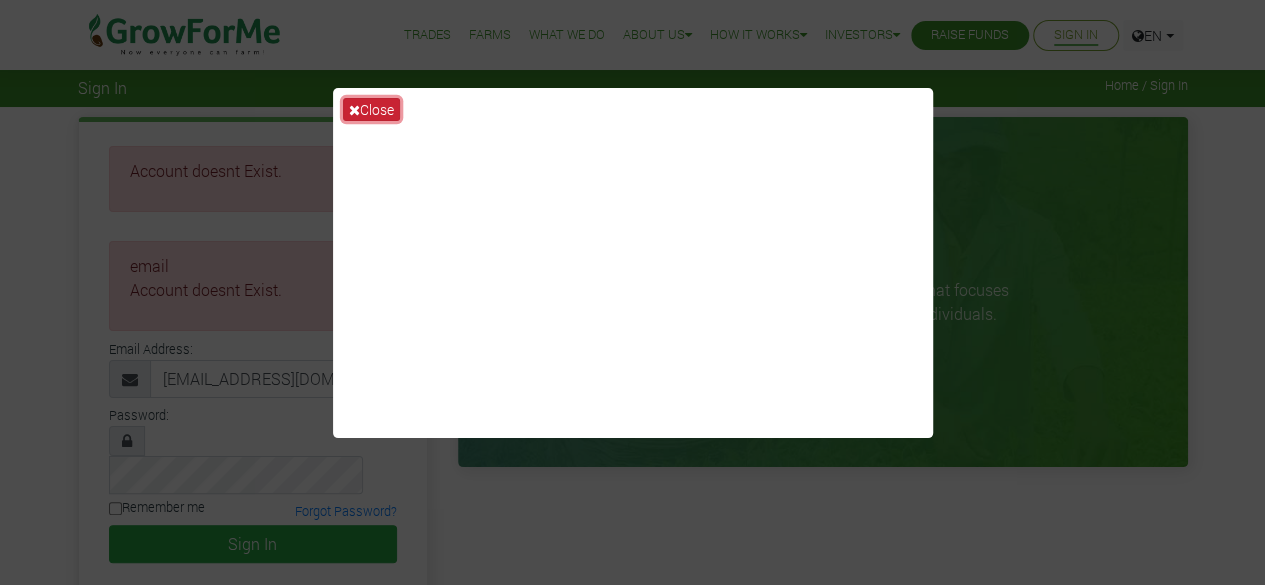 click on "Close" at bounding box center (371, 109) 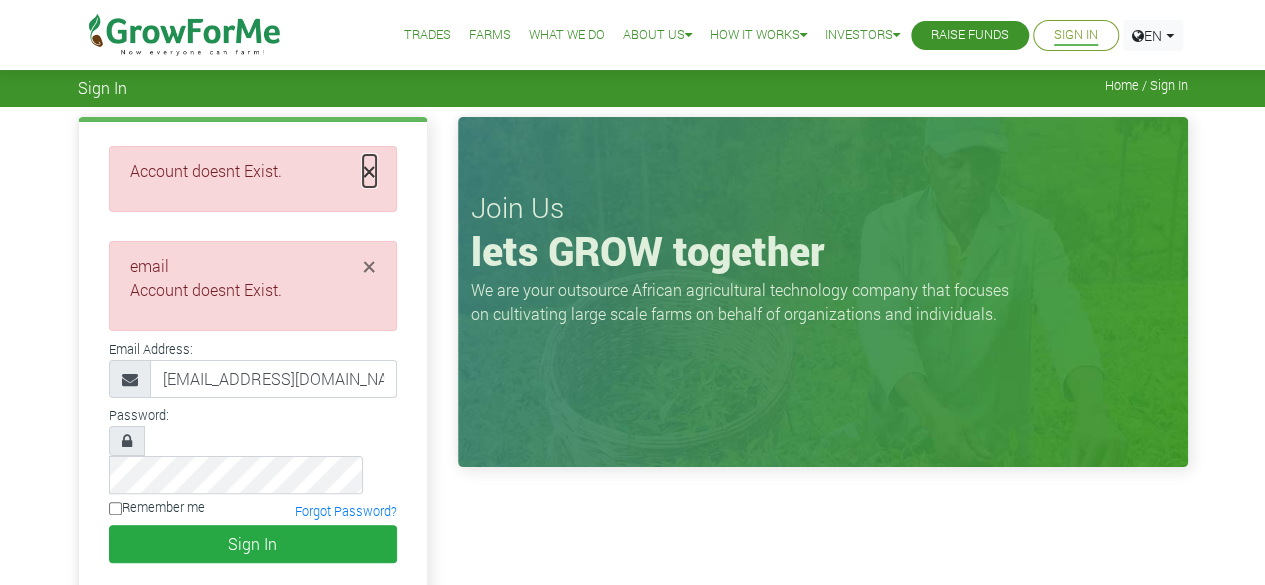 click on "×" at bounding box center (369, 171) 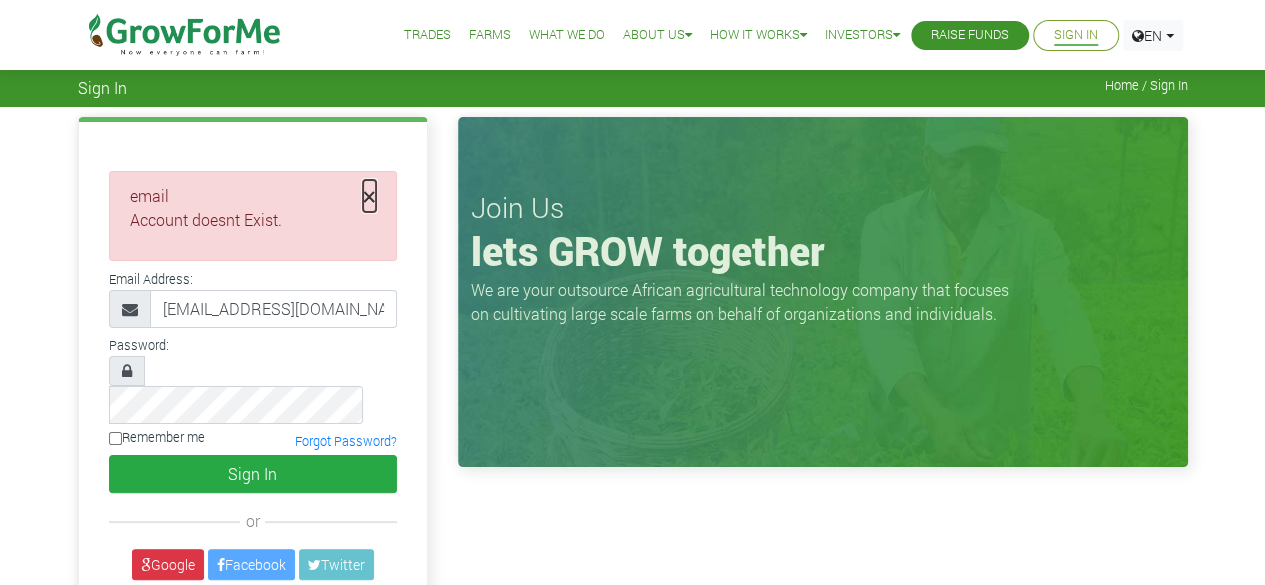 click on "×" at bounding box center [369, 196] 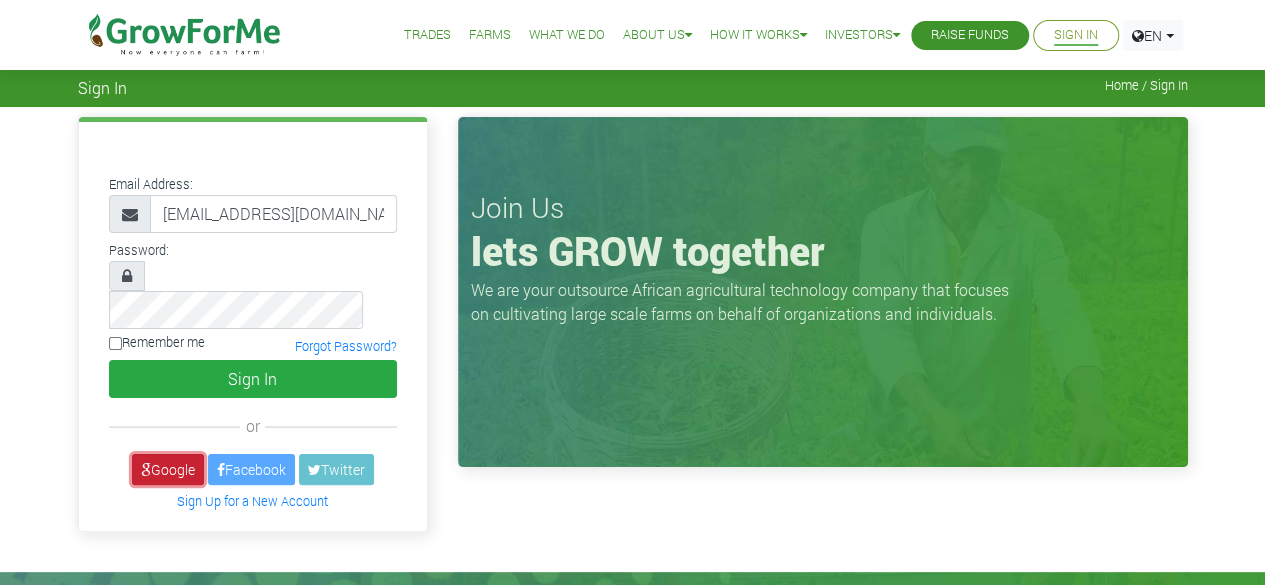 click on "Google" at bounding box center (168, 469) 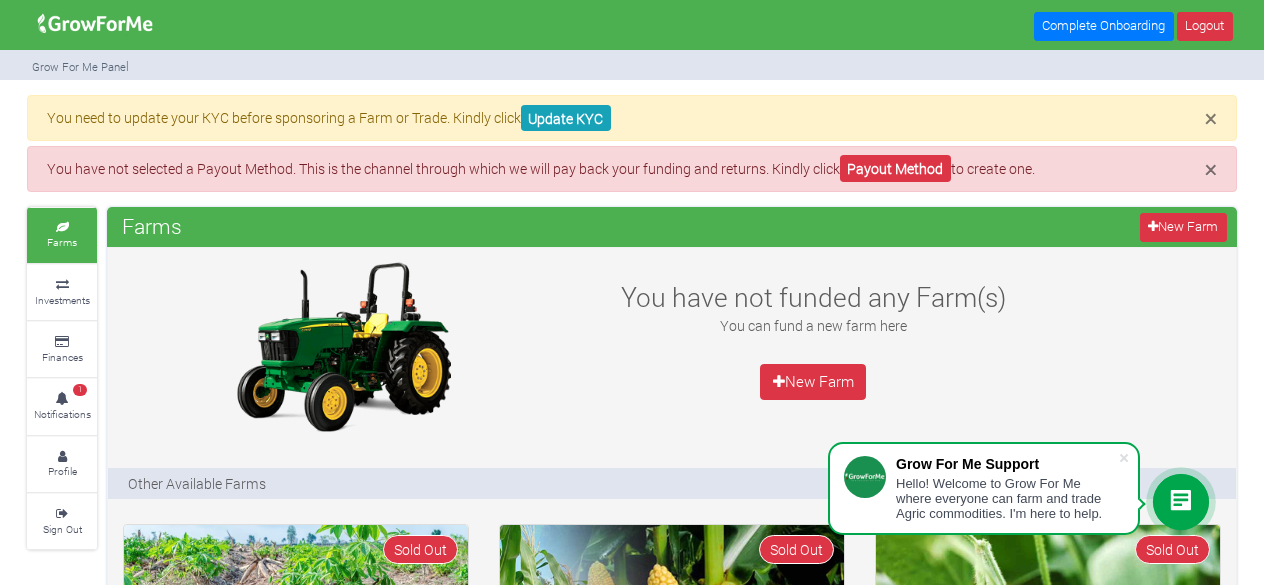 scroll, scrollTop: 0, scrollLeft: 0, axis: both 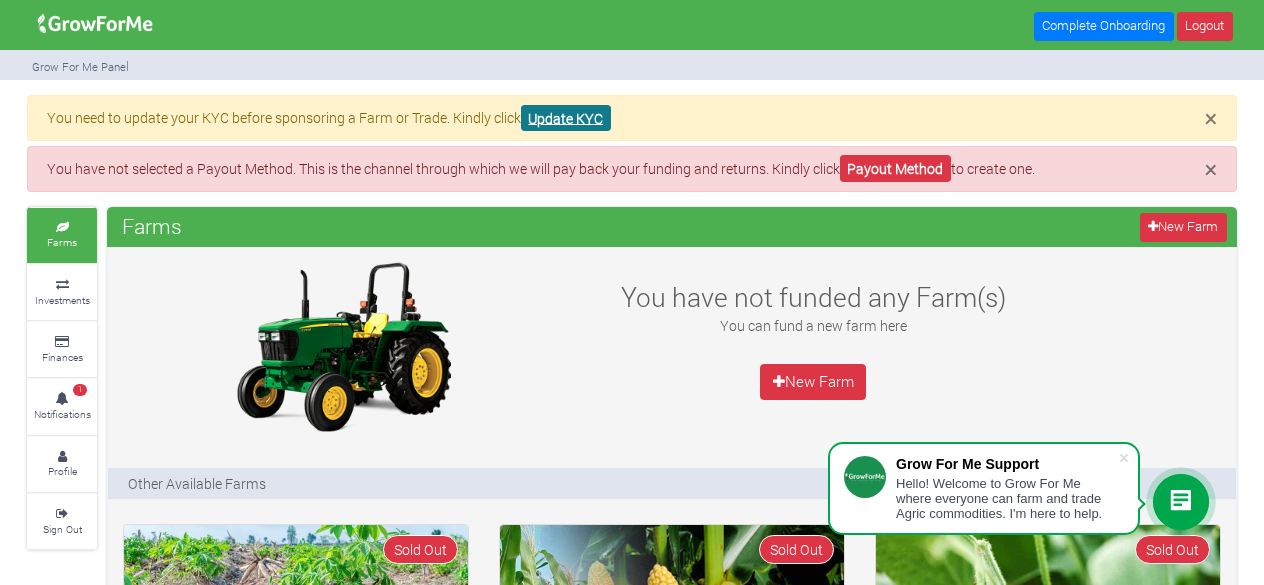 click on "Update KYC" at bounding box center [566, 118] 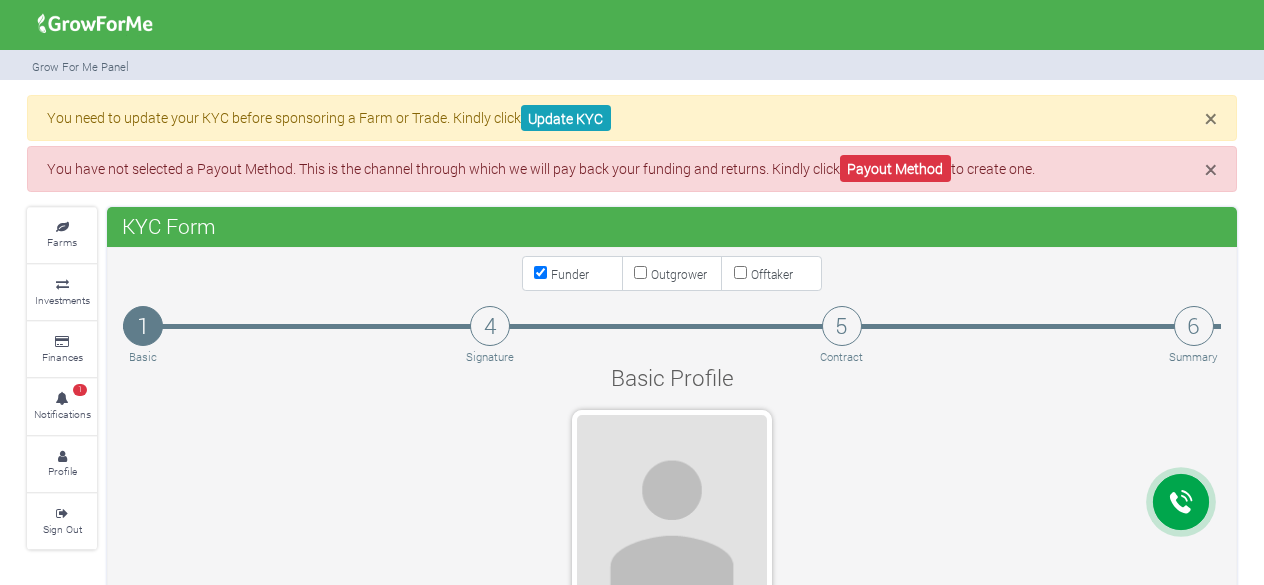 scroll, scrollTop: 0, scrollLeft: 0, axis: both 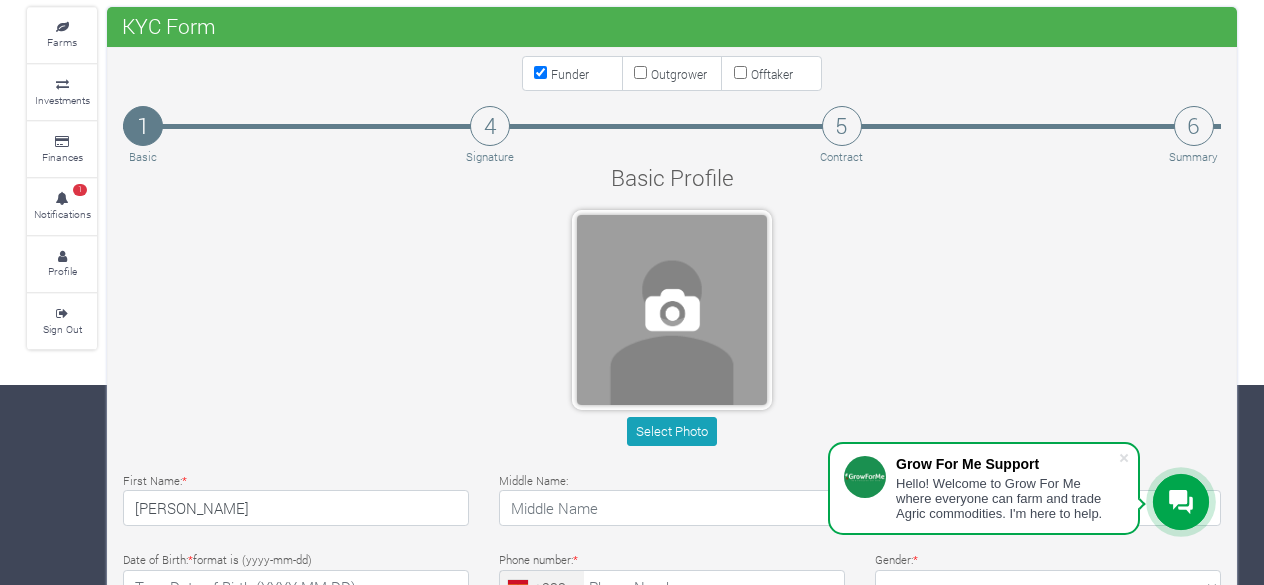 click at bounding box center [672, 310] 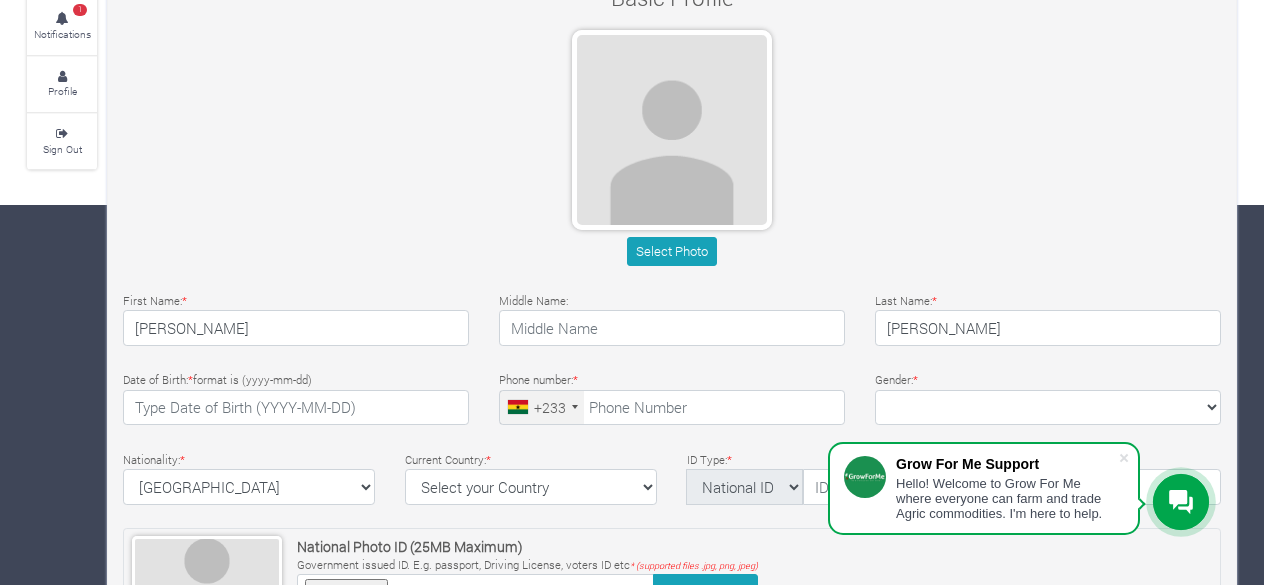 scroll, scrollTop: 400, scrollLeft: 0, axis: vertical 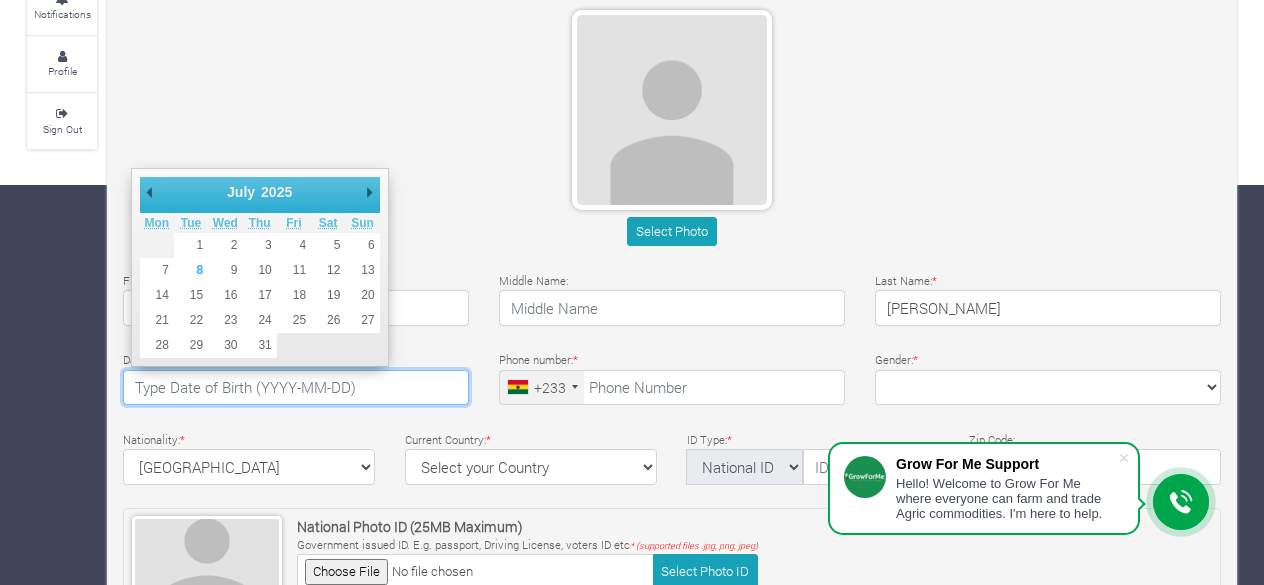 click at bounding box center [296, 388] 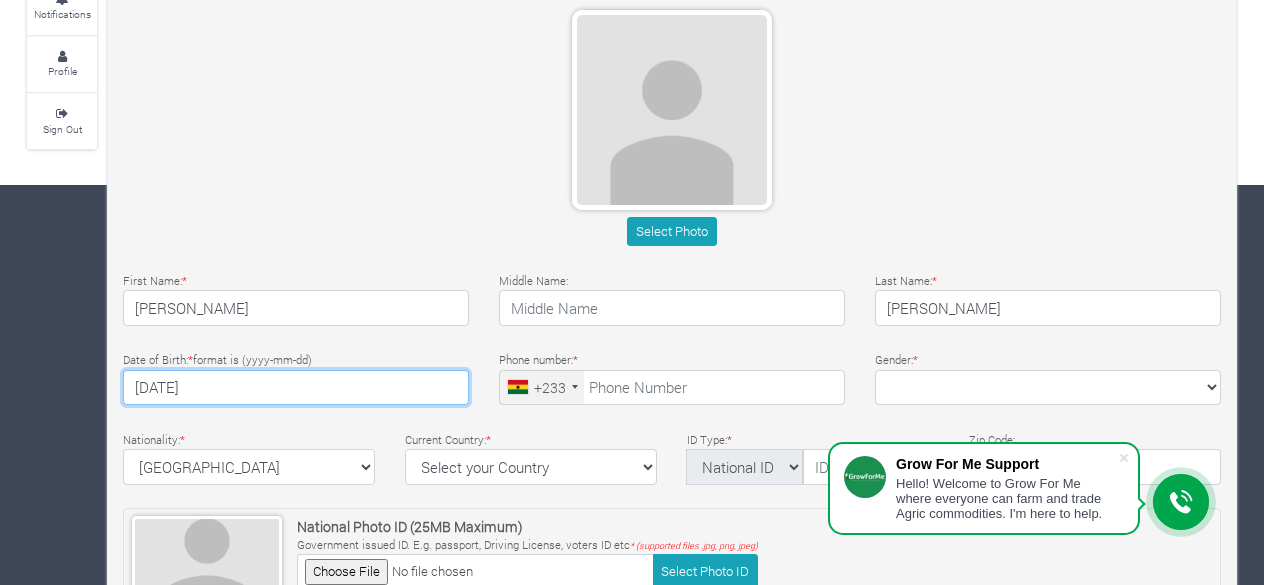 click on "2025-07-17" at bounding box center [296, 388] 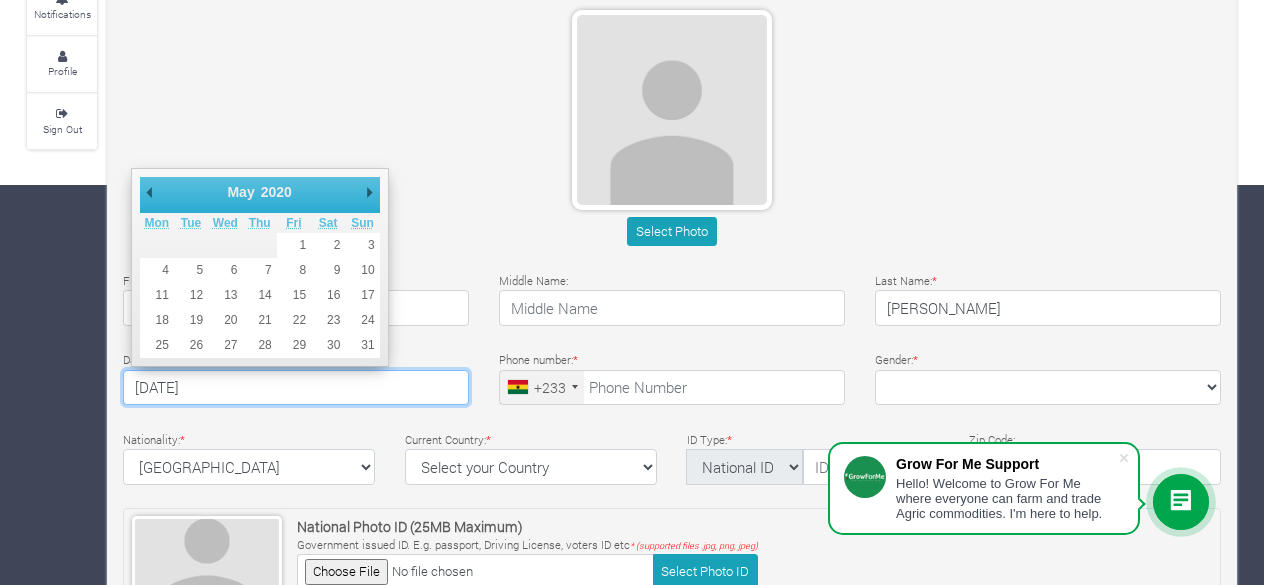click on "2025-07-17" at bounding box center (296, 388) 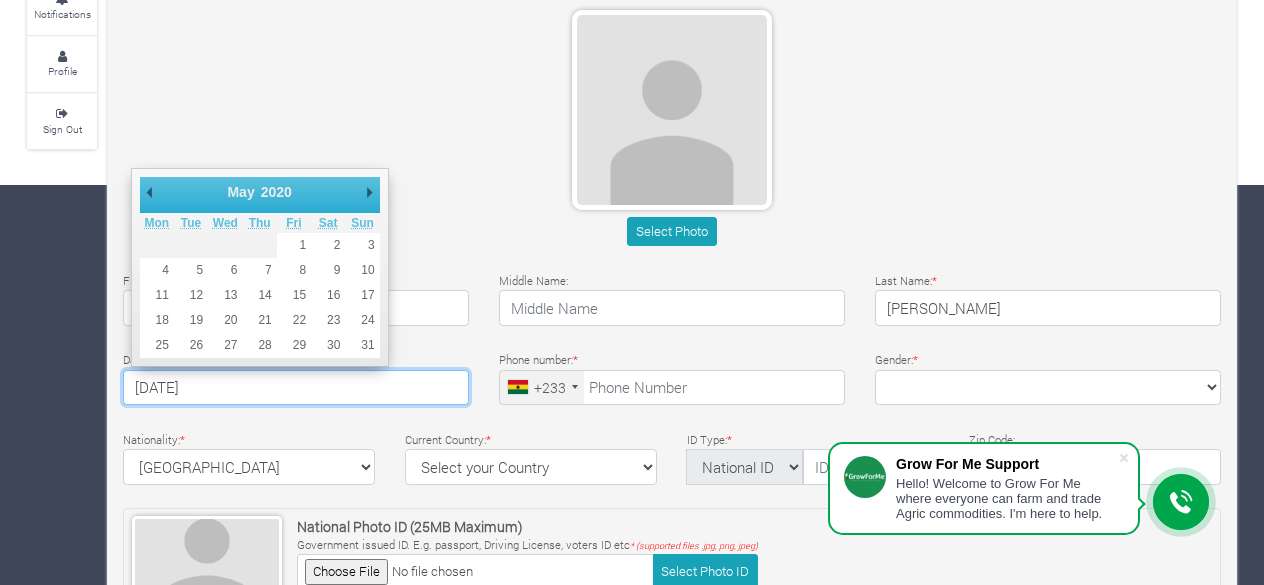 click on "1982-07-17" at bounding box center [296, 388] 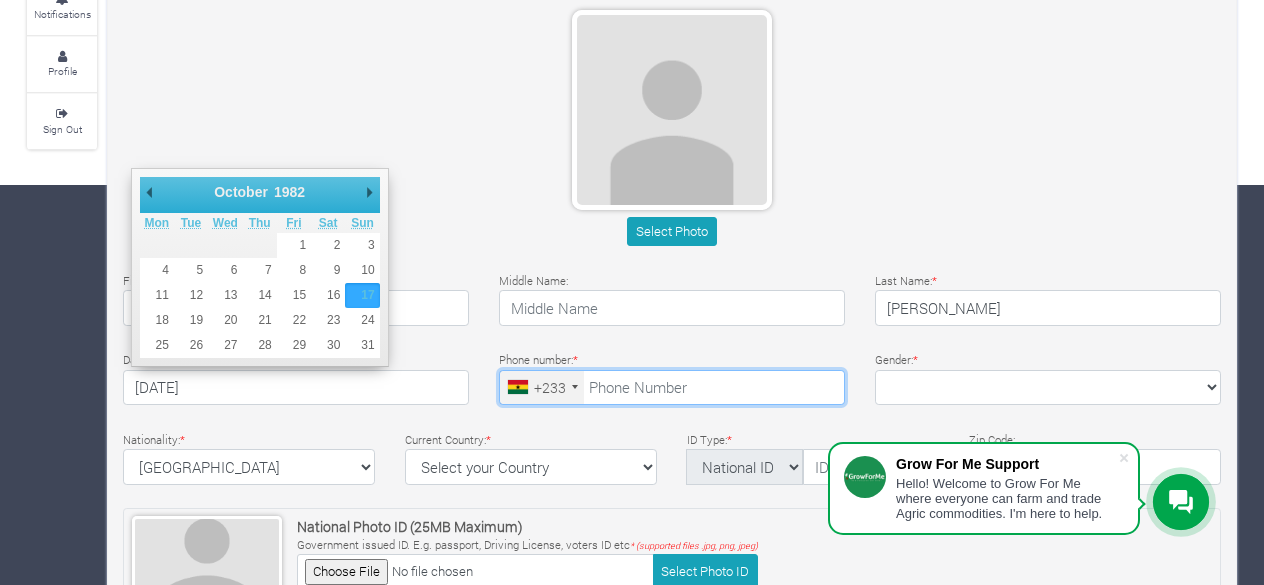 click at bounding box center [672, 388] 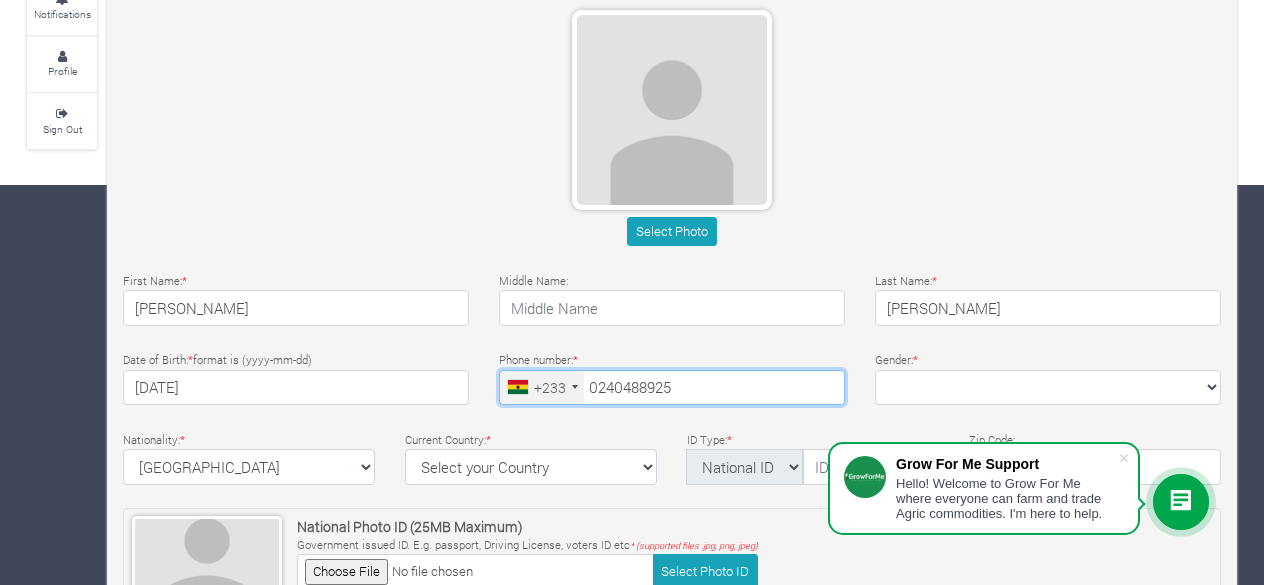 type on "24 048 8925" 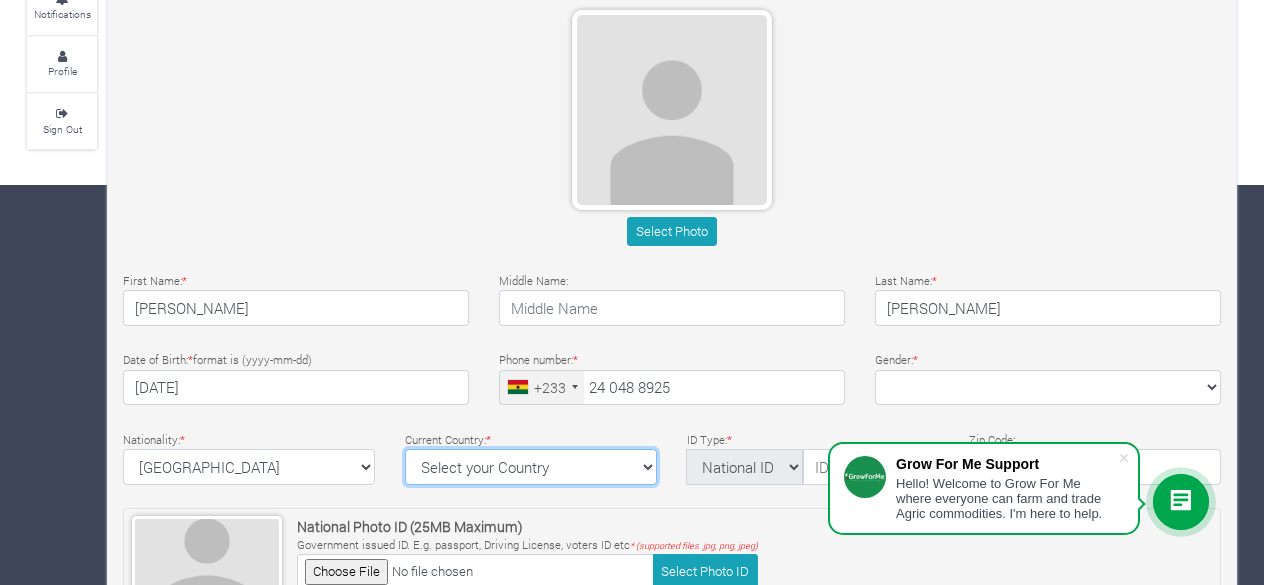 select on "Ghana" 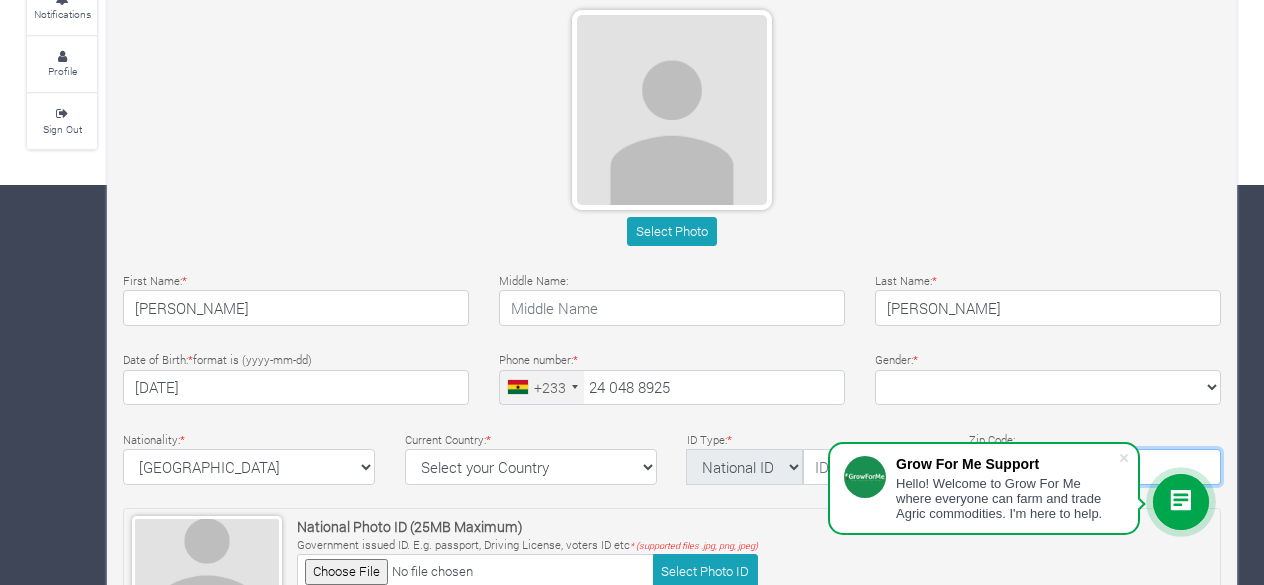 type on "233" 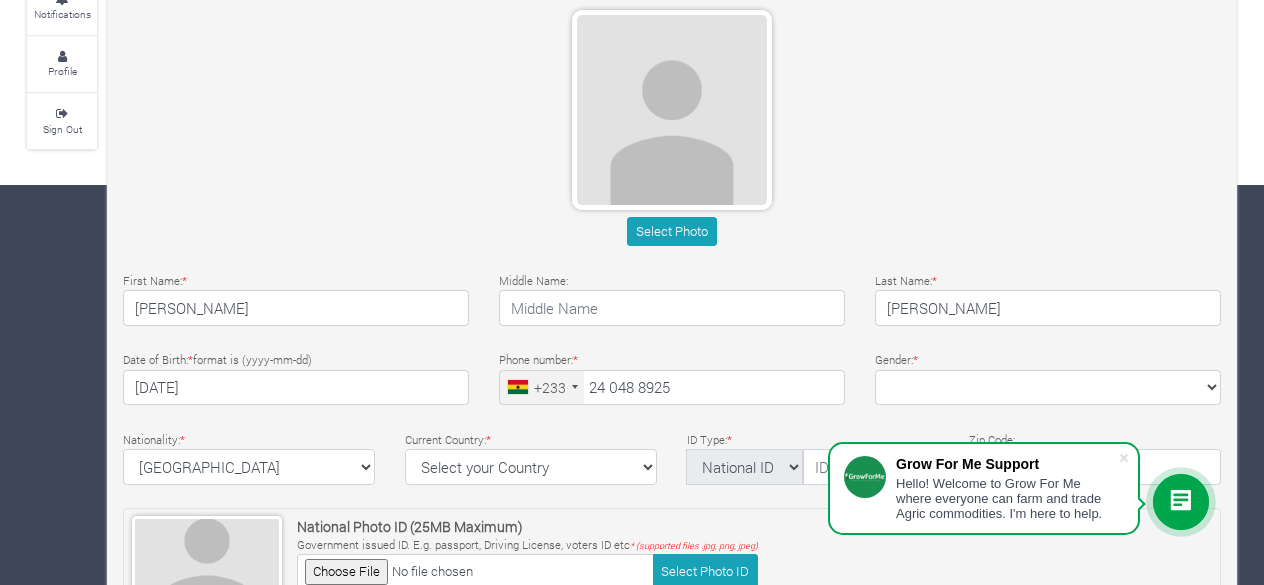 type on "F442/2 Osu Lokko Road
P.o box Os 483" 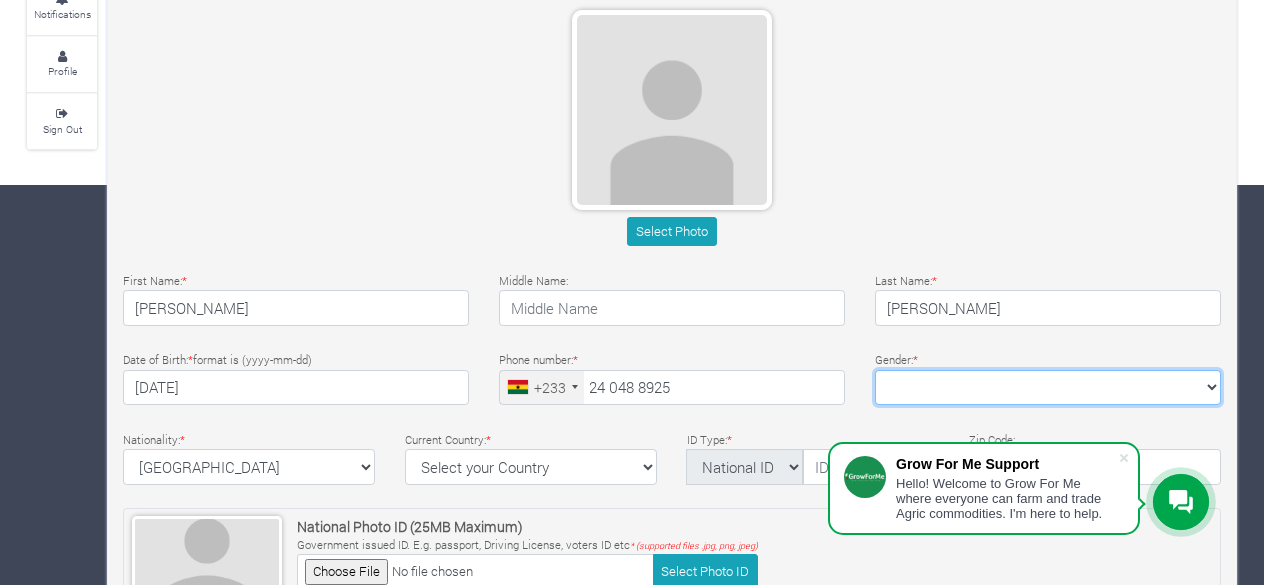 click on "Female
Male" at bounding box center [1048, 388] 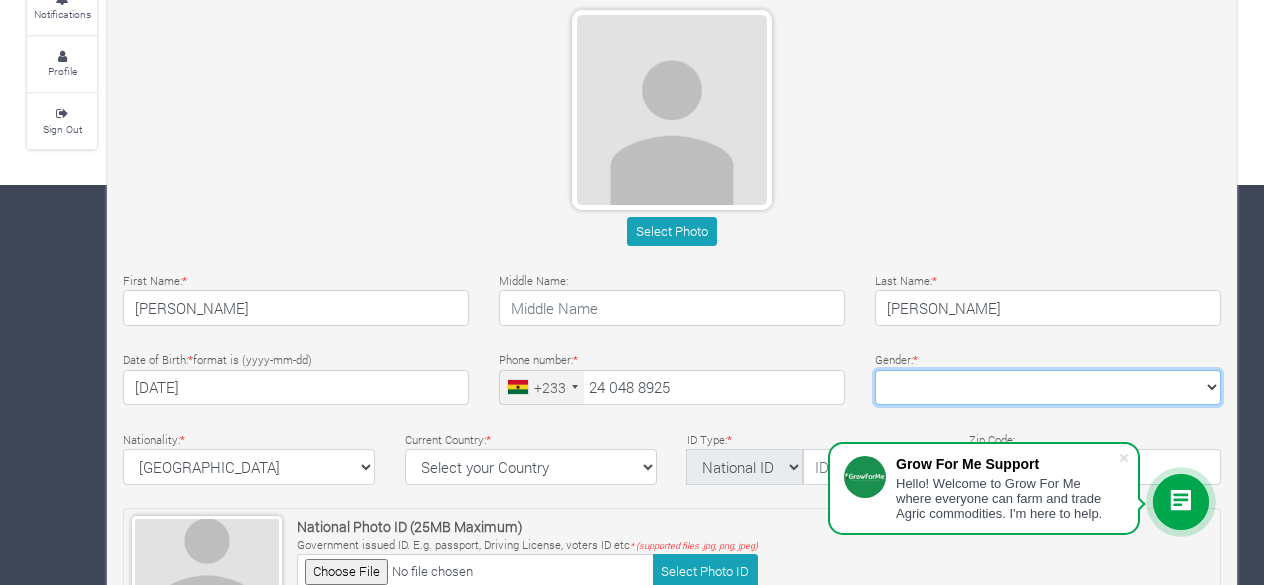 select on "Male" 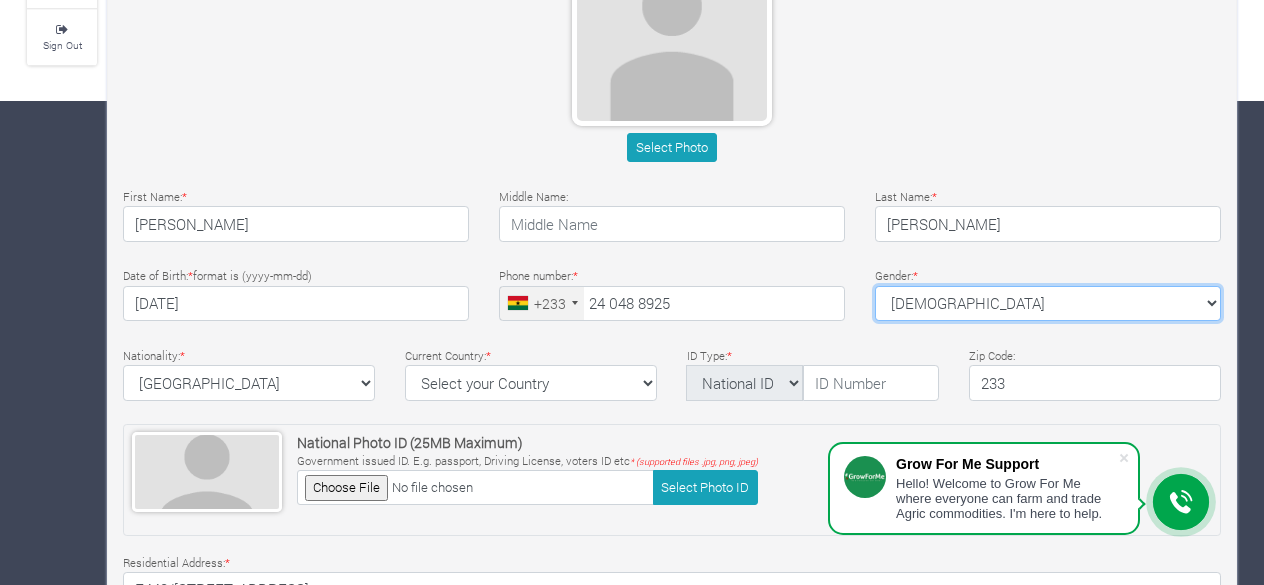 scroll, scrollTop: 600, scrollLeft: 0, axis: vertical 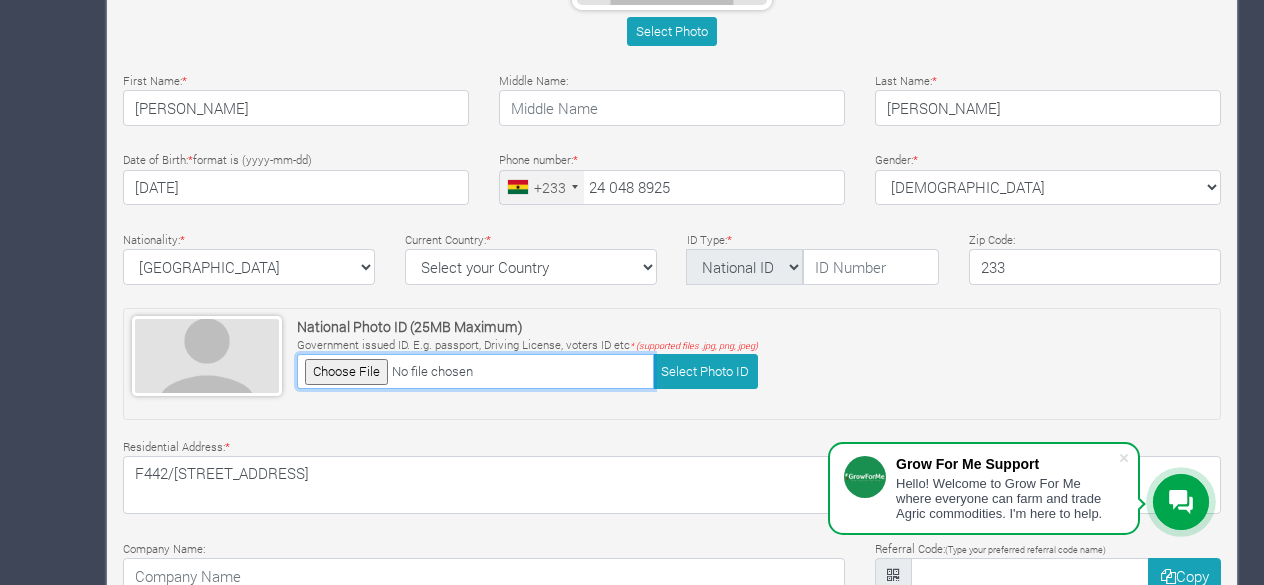 click at bounding box center [475, 371] 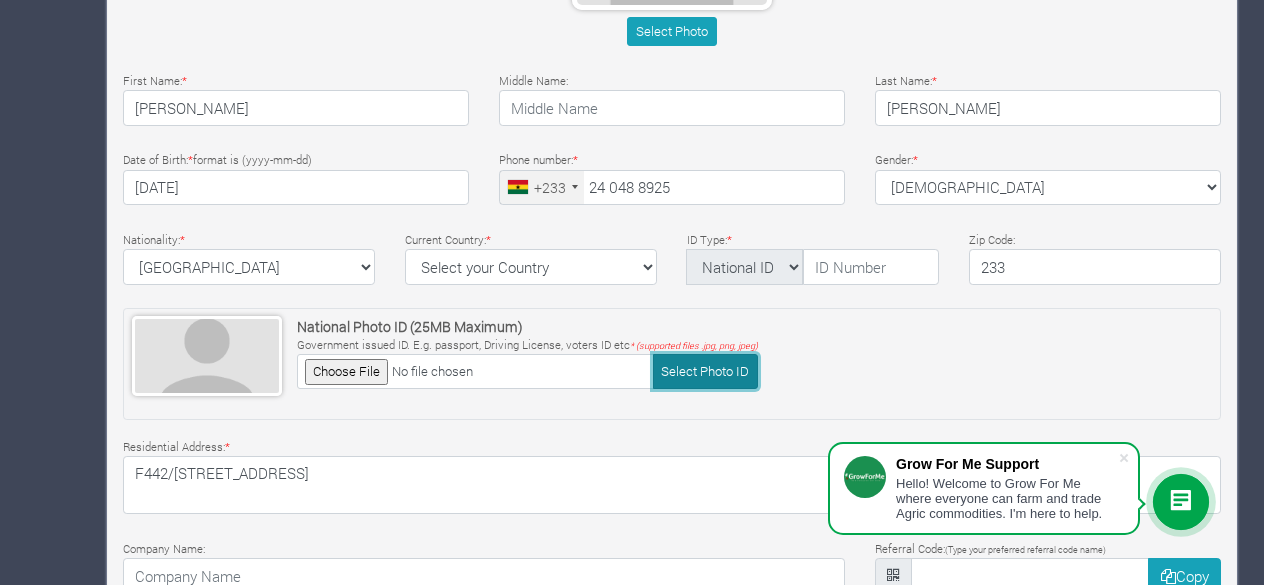 click on "Select Photo ID" at bounding box center (705, 371) 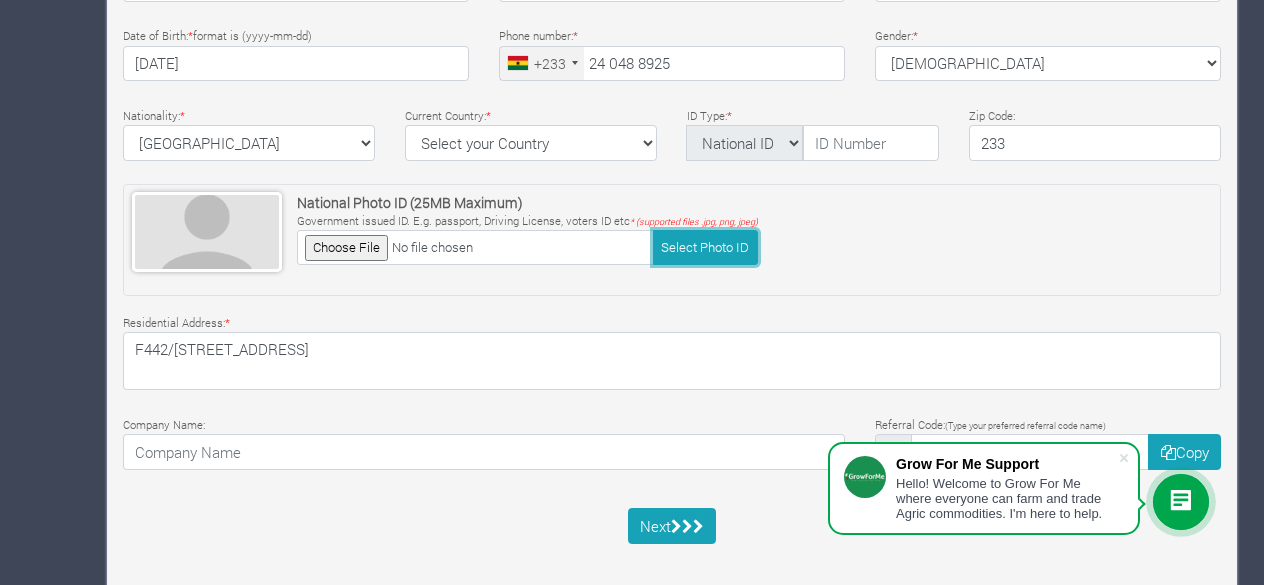 scroll, scrollTop: 738, scrollLeft: 0, axis: vertical 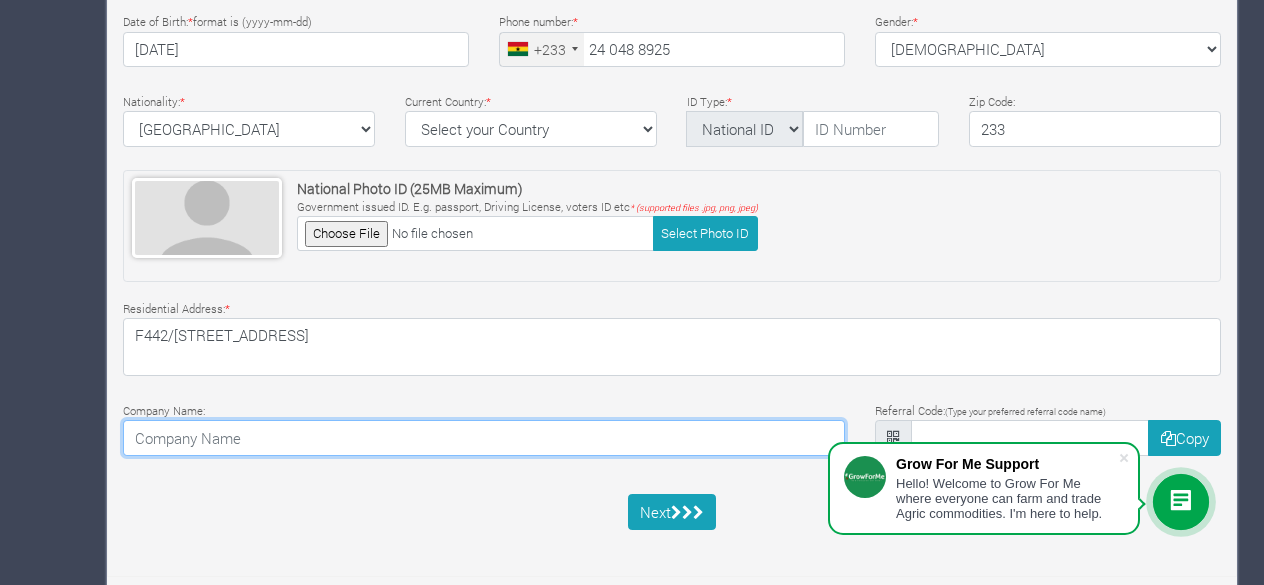 click at bounding box center (484, 438) 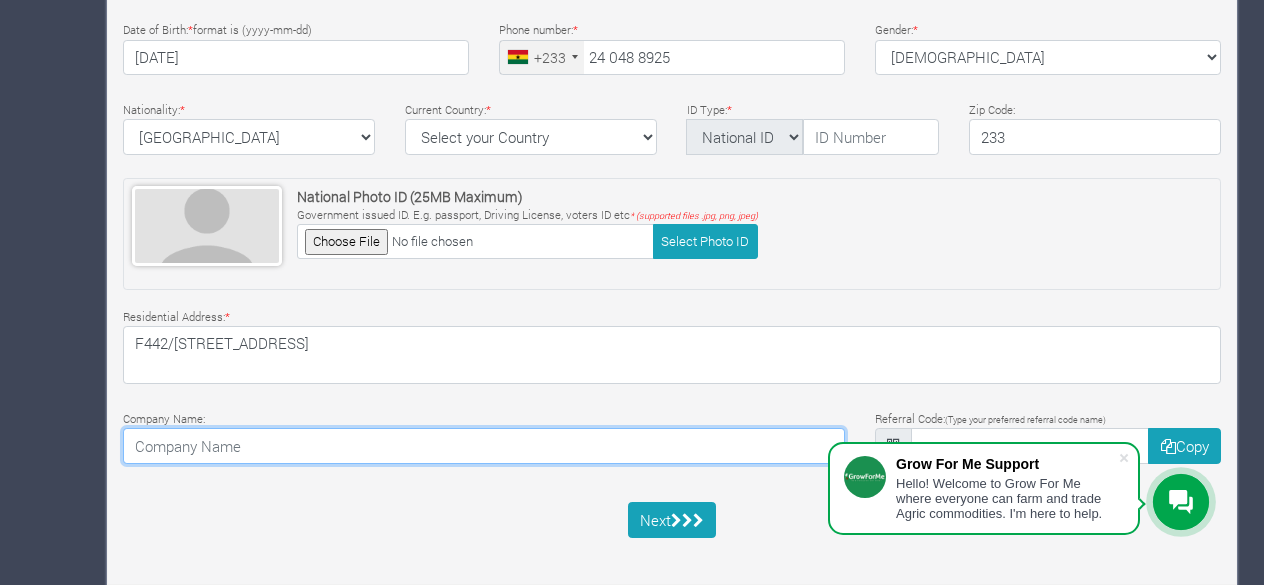scroll, scrollTop: 738, scrollLeft: 0, axis: vertical 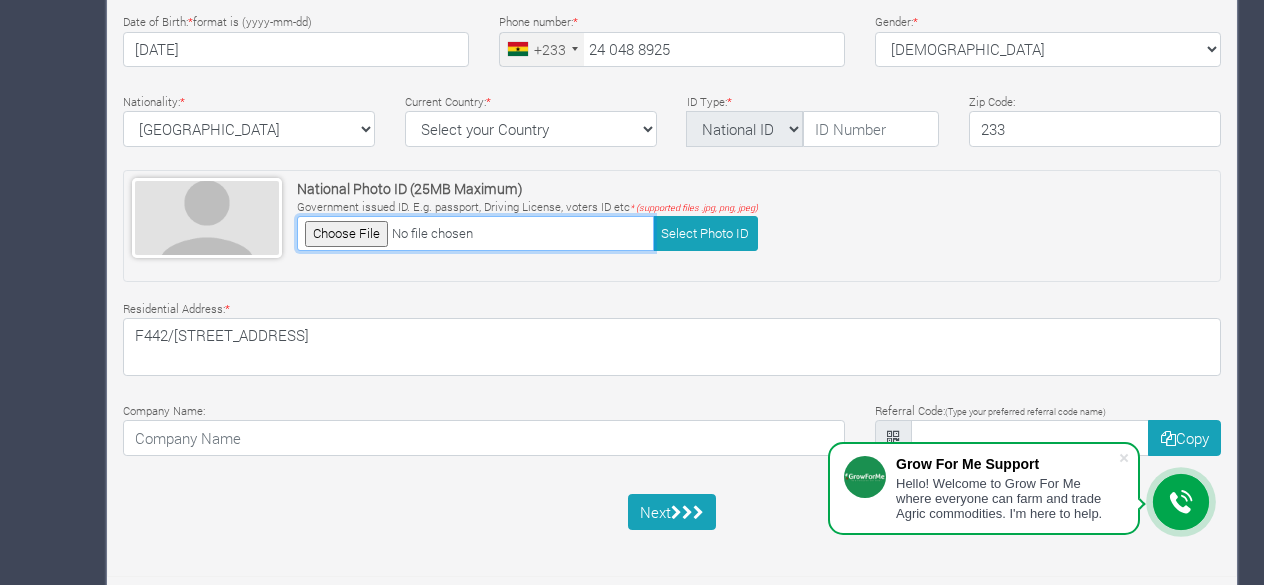 click at bounding box center [475, 233] 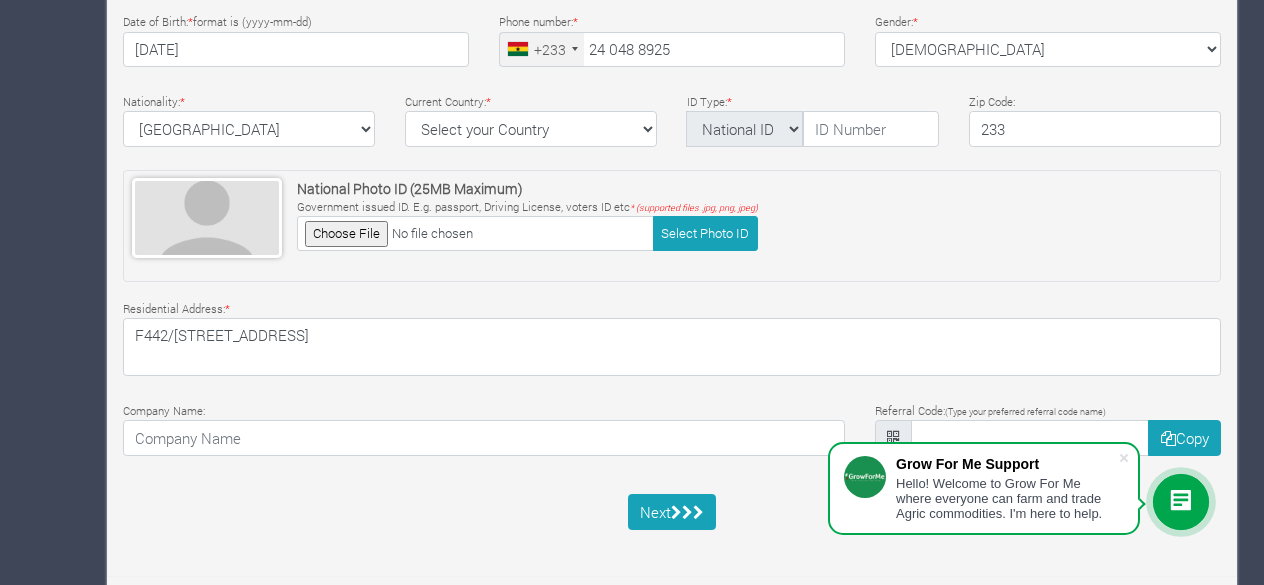 click on "Next" at bounding box center (672, 515) 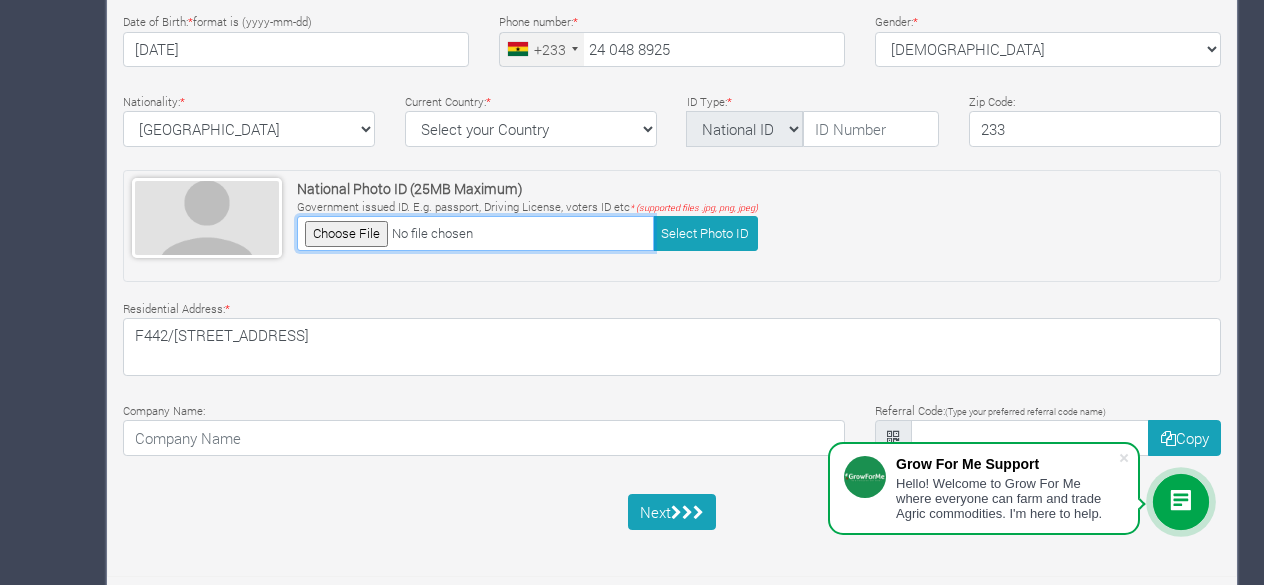 click at bounding box center [475, 233] 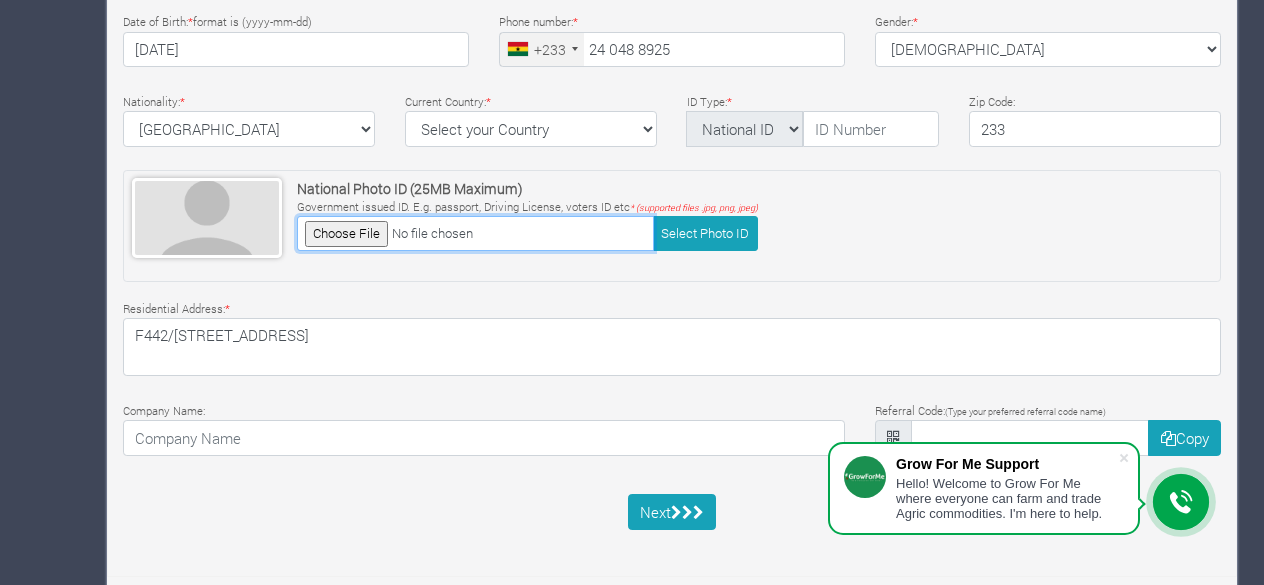 type on "C:\fakepath\20240608_171554.jpg" 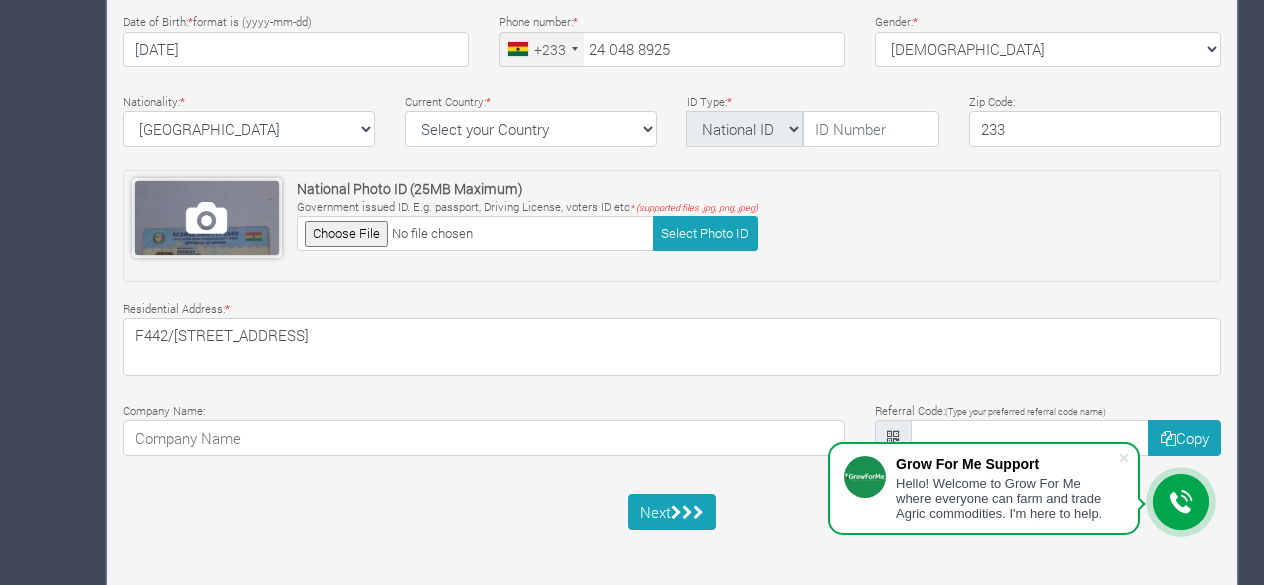 click at bounding box center [207, 218] 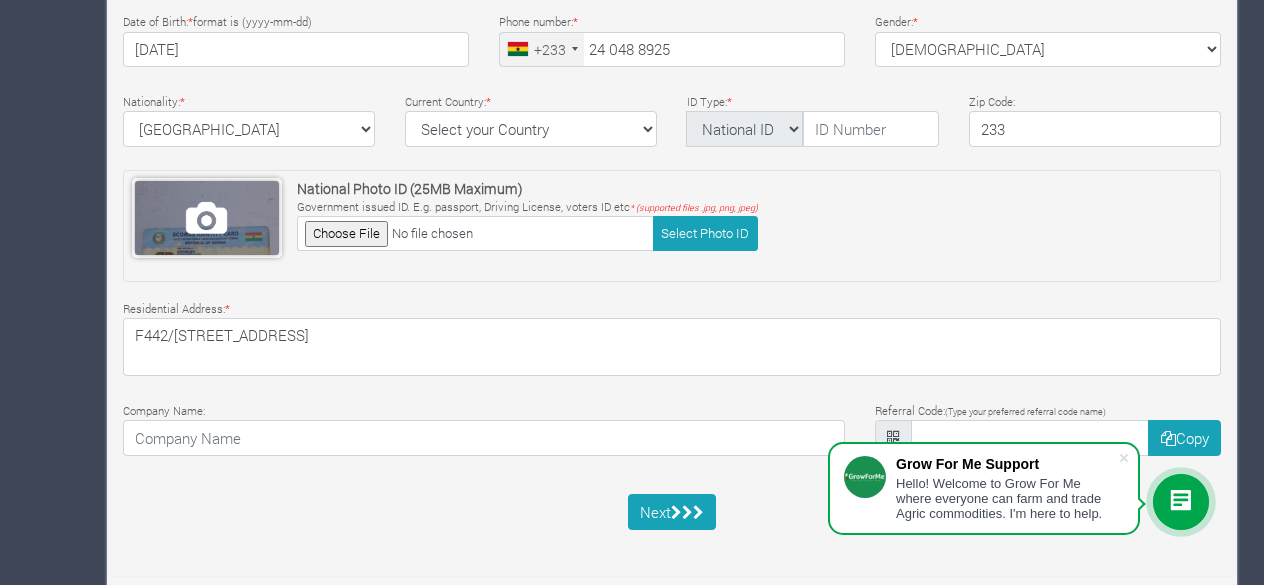 type 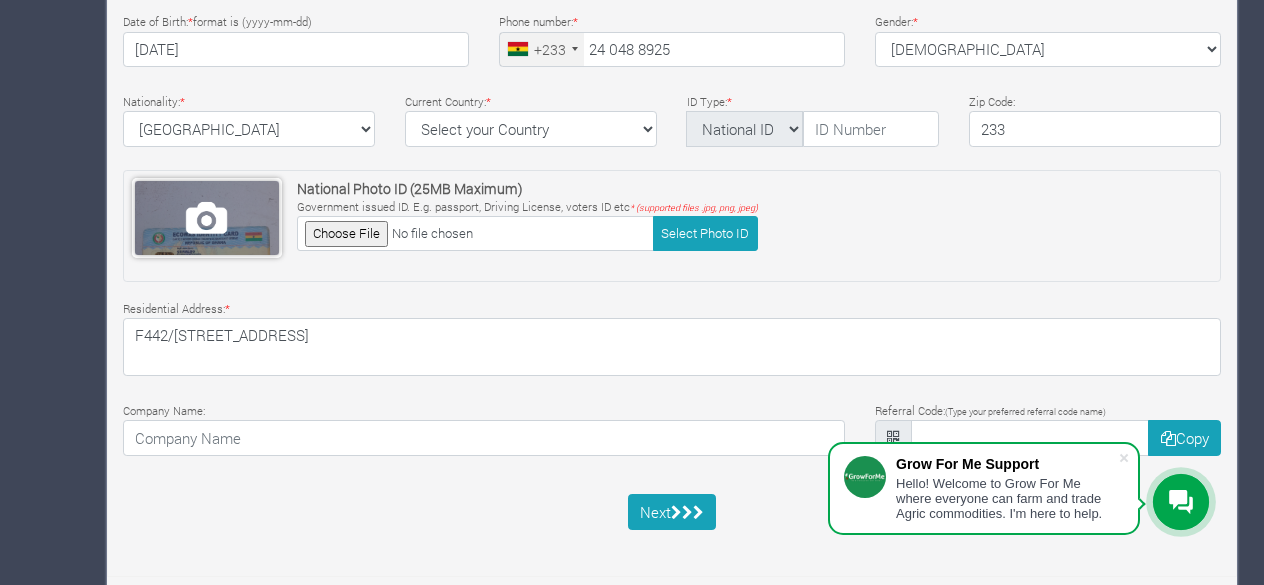 drag, startPoint x: 239, startPoint y: 231, endPoint x: 232, endPoint y: 177, distance: 54.451813 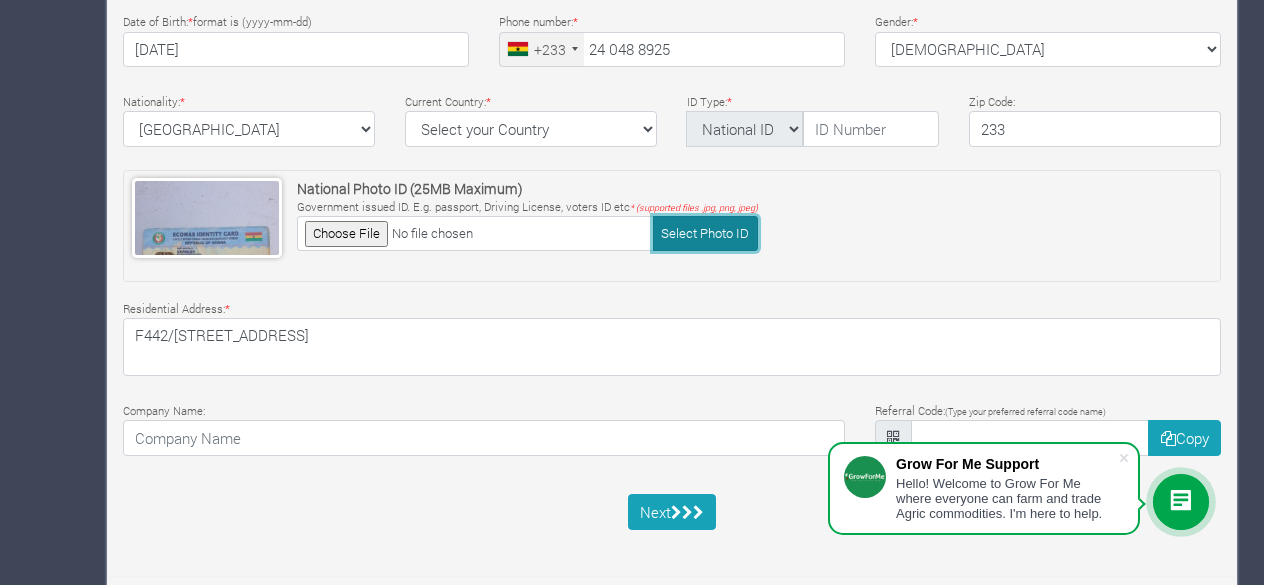 click on "Select Photo ID" at bounding box center (705, 233) 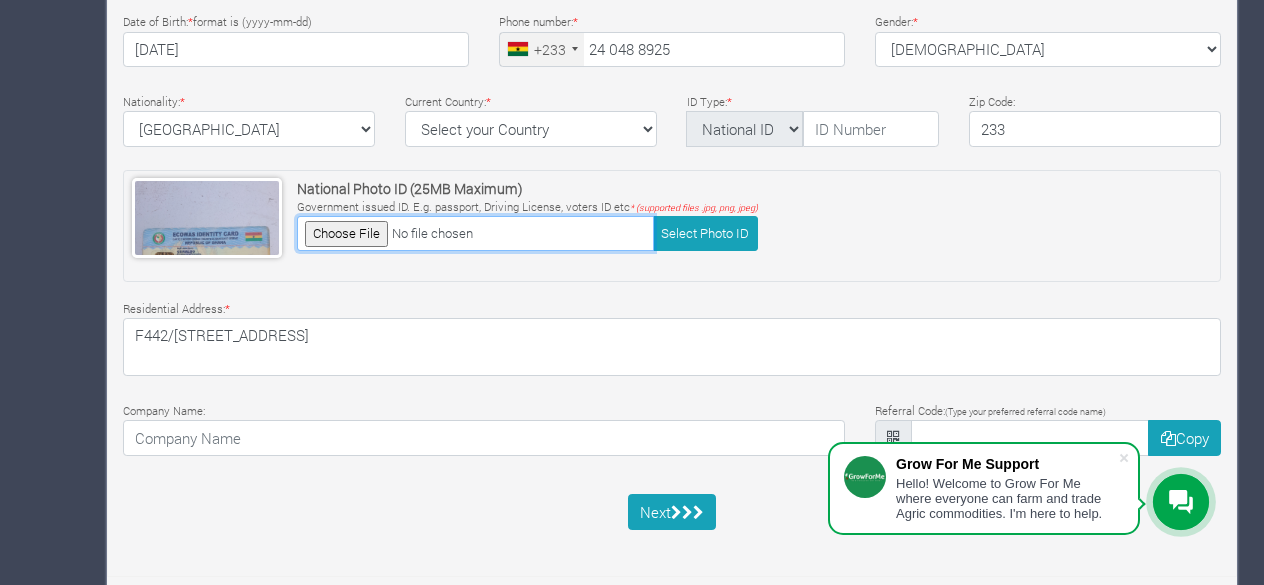 click at bounding box center [475, 233] 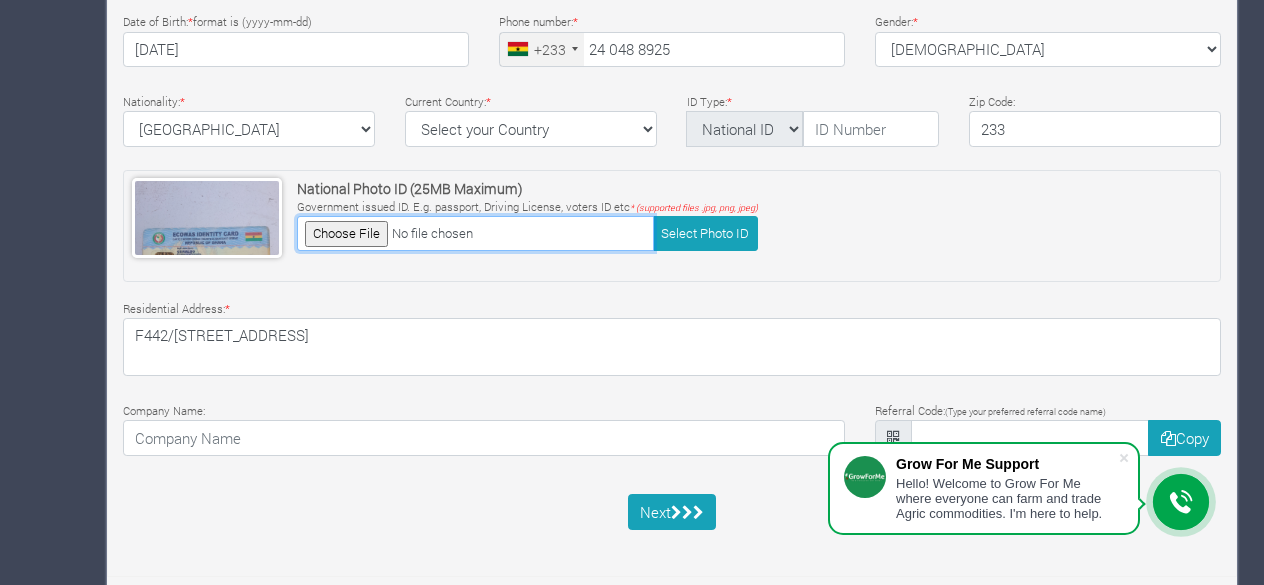 click at bounding box center [475, 233] 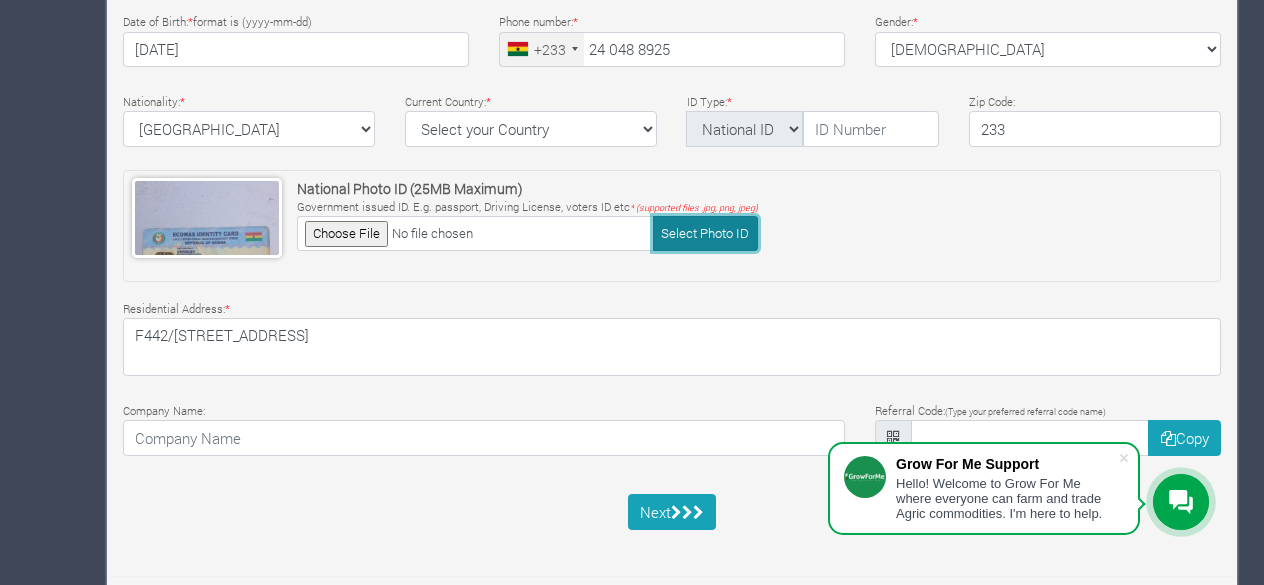 click on "Select Photo ID" at bounding box center [705, 233] 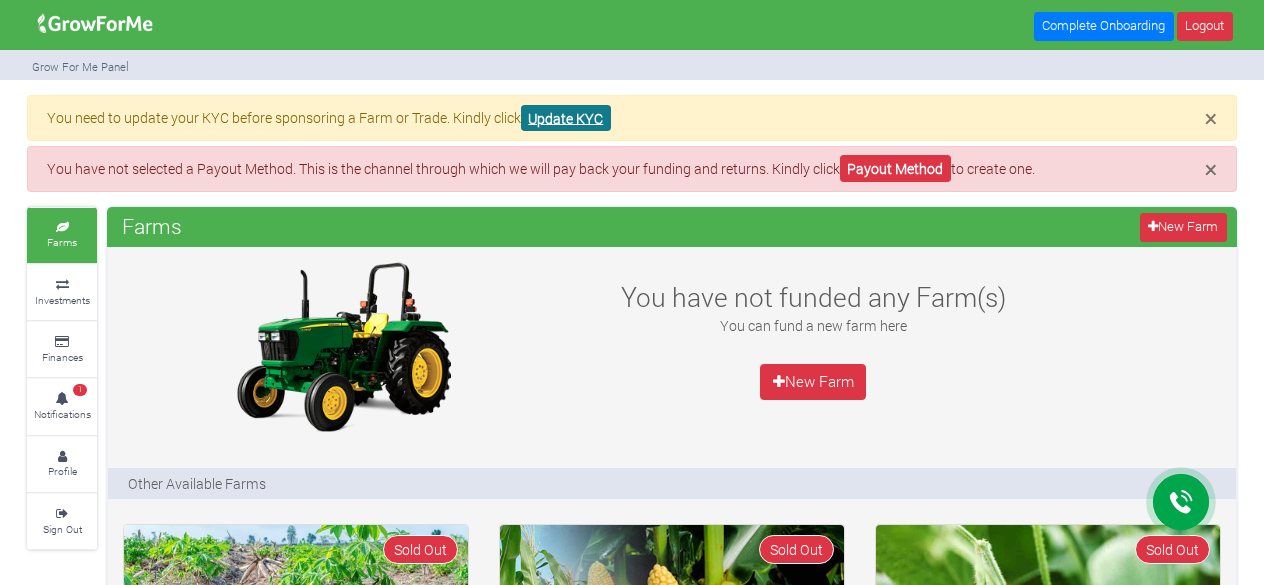 scroll, scrollTop: 0, scrollLeft: 0, axis: both 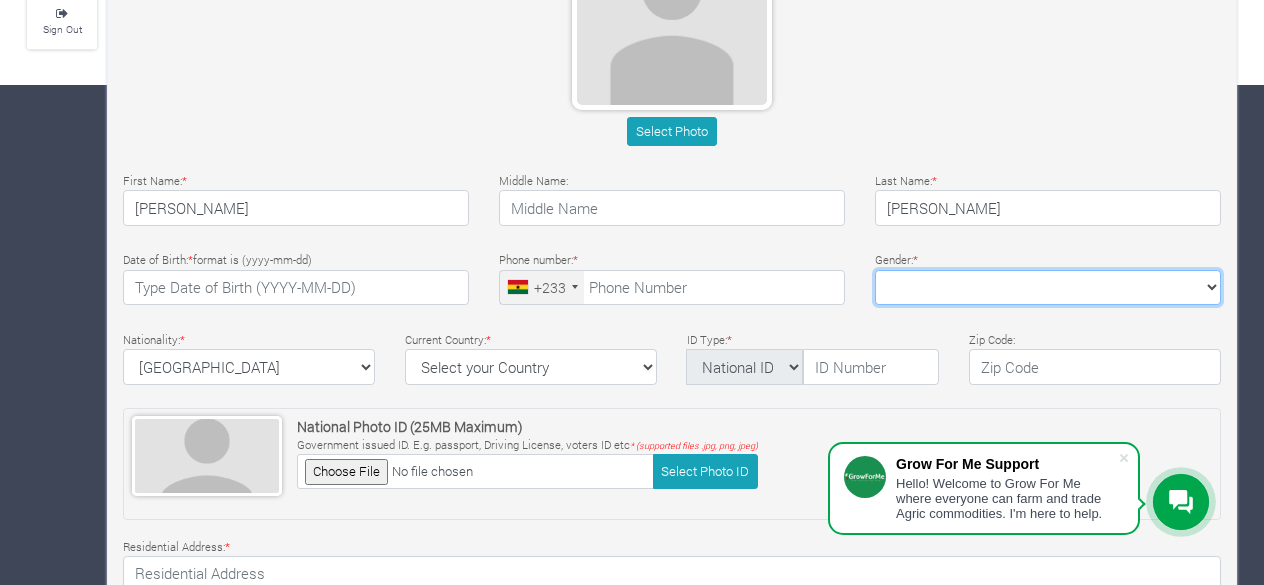 click on "[DEMOGRAPHIC_DATA]
[DEMOGRAPHIC_DATA]" at bounding box center (1048, 288) 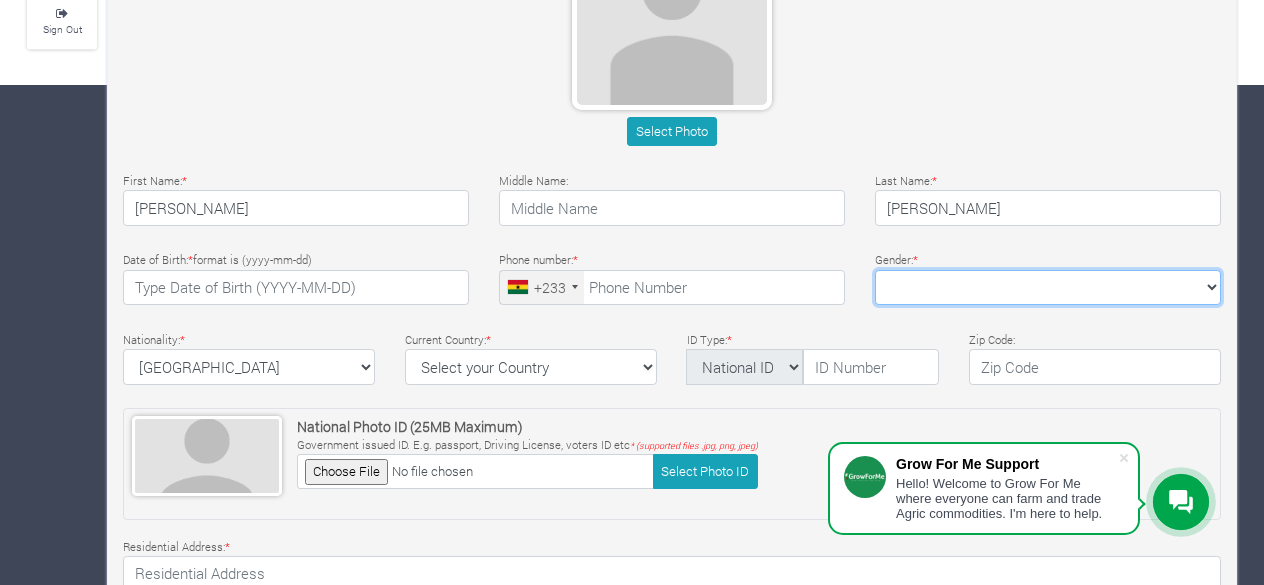 select on "[DEMOGRAPHIC_DATA]" 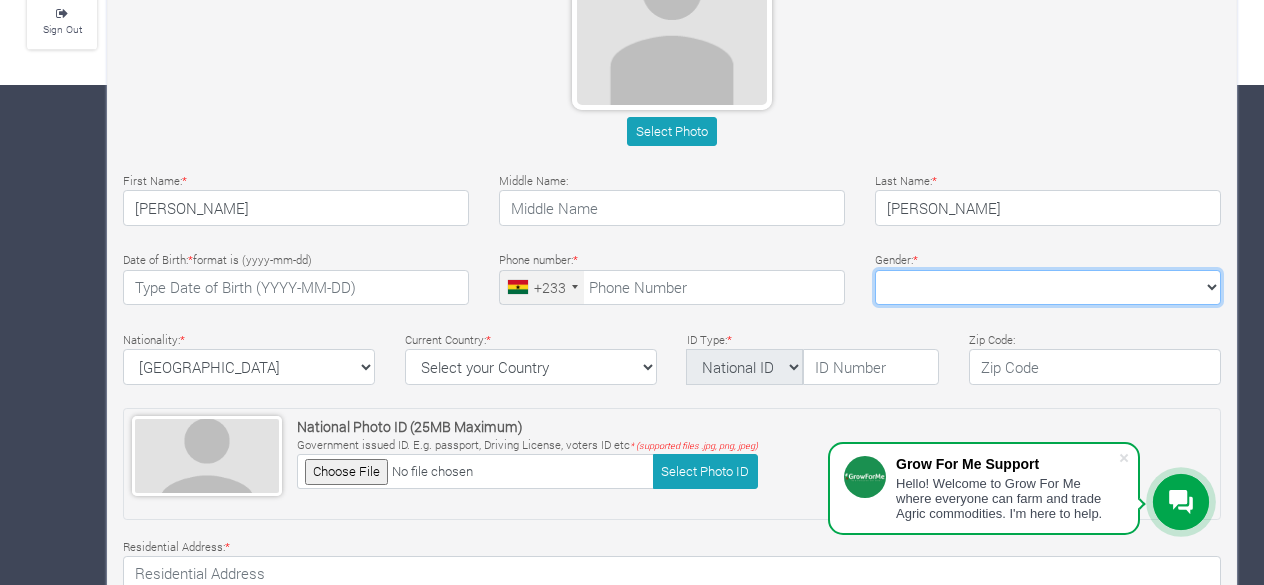 click on "[DEMOGRAPHIC_DATA]
[DEMOGRAPHIC_DATA]" at bounding box center [1048, 288] 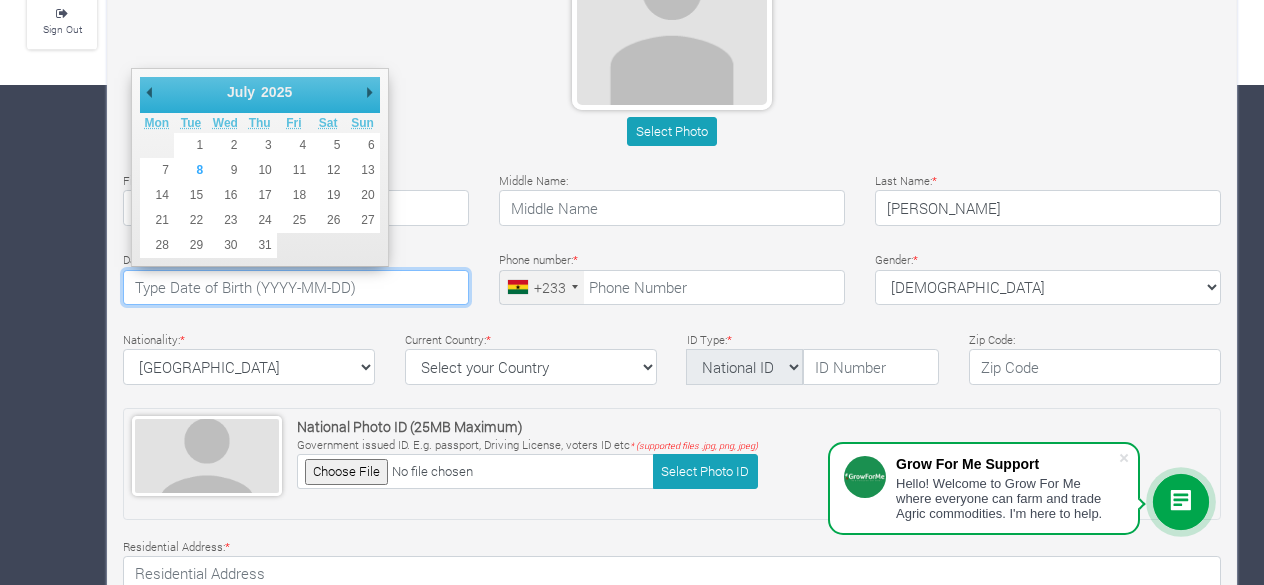 click at bounding box center [296, 288] 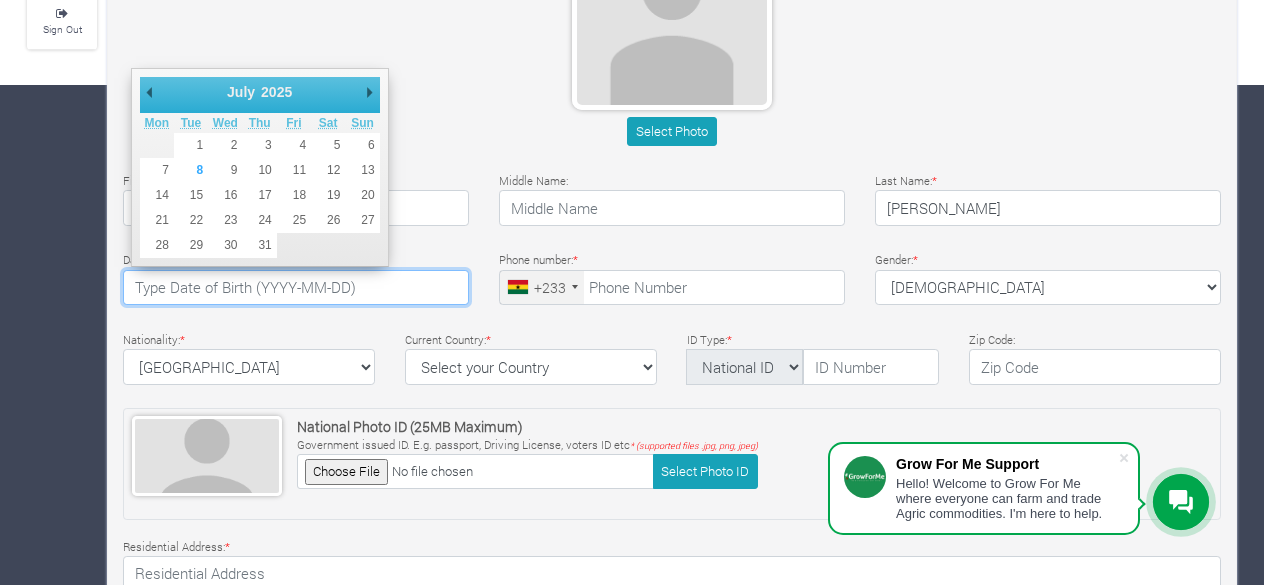 click at bounding box center (296, 288) 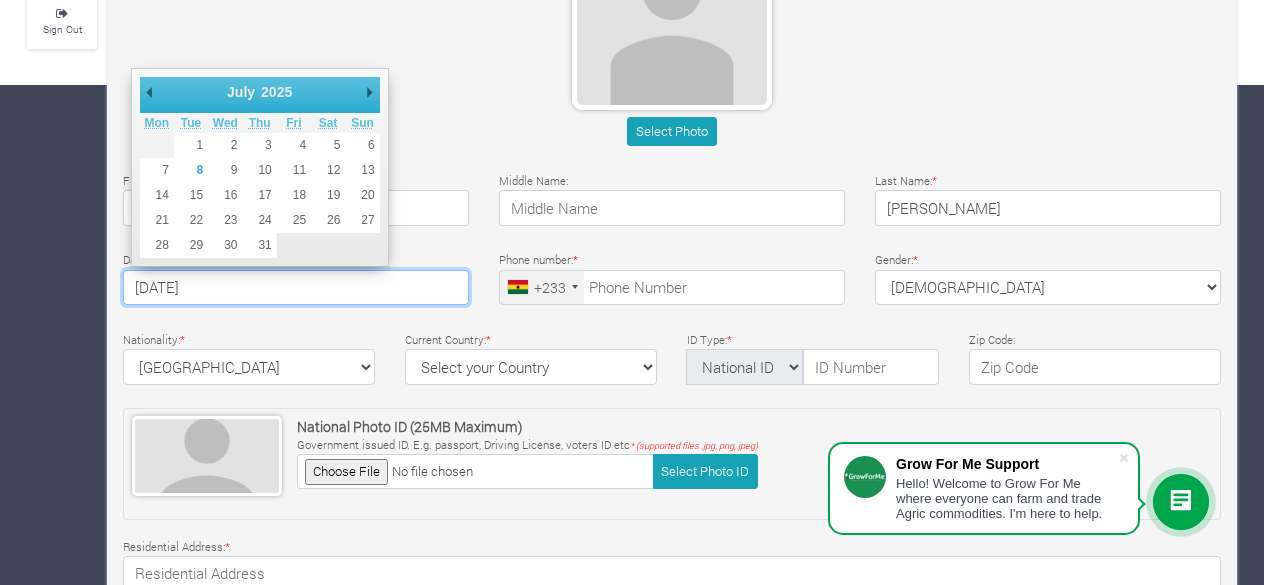 type on "1982-10-17" 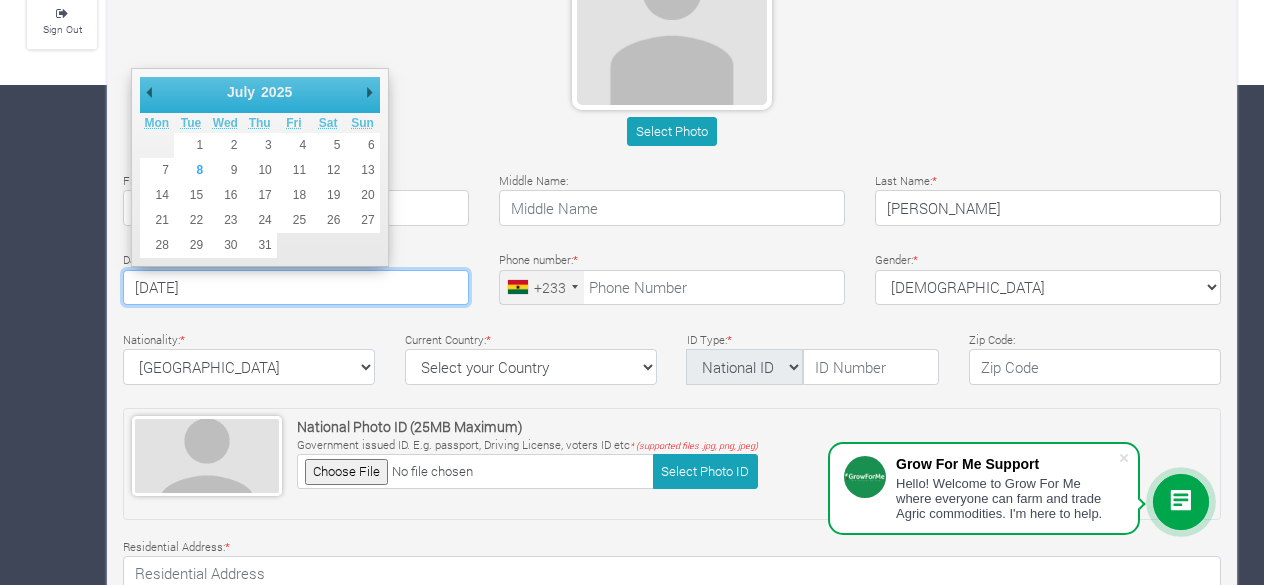 click on "Basic Profile
Select Photo
First Name: * Theophilus Middle Name: *" at bounding box center (672, 325) 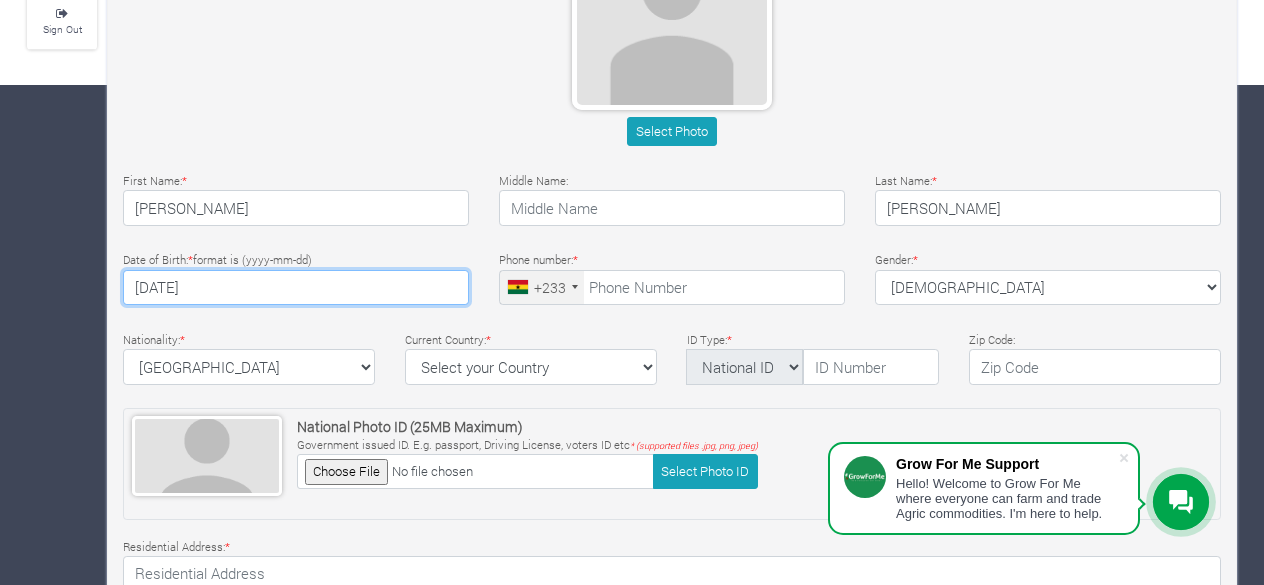 click at bounding box center [475, 471] 